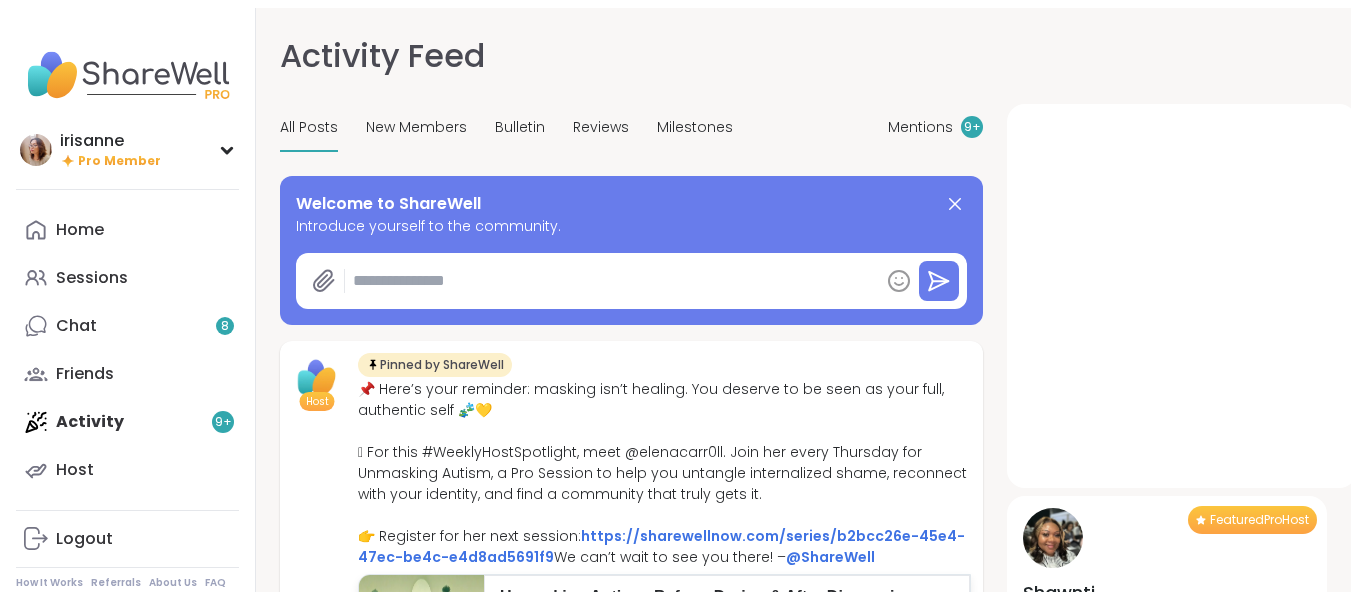 scroll, scrollTop: 0, scrollLeft: 0, axis: both 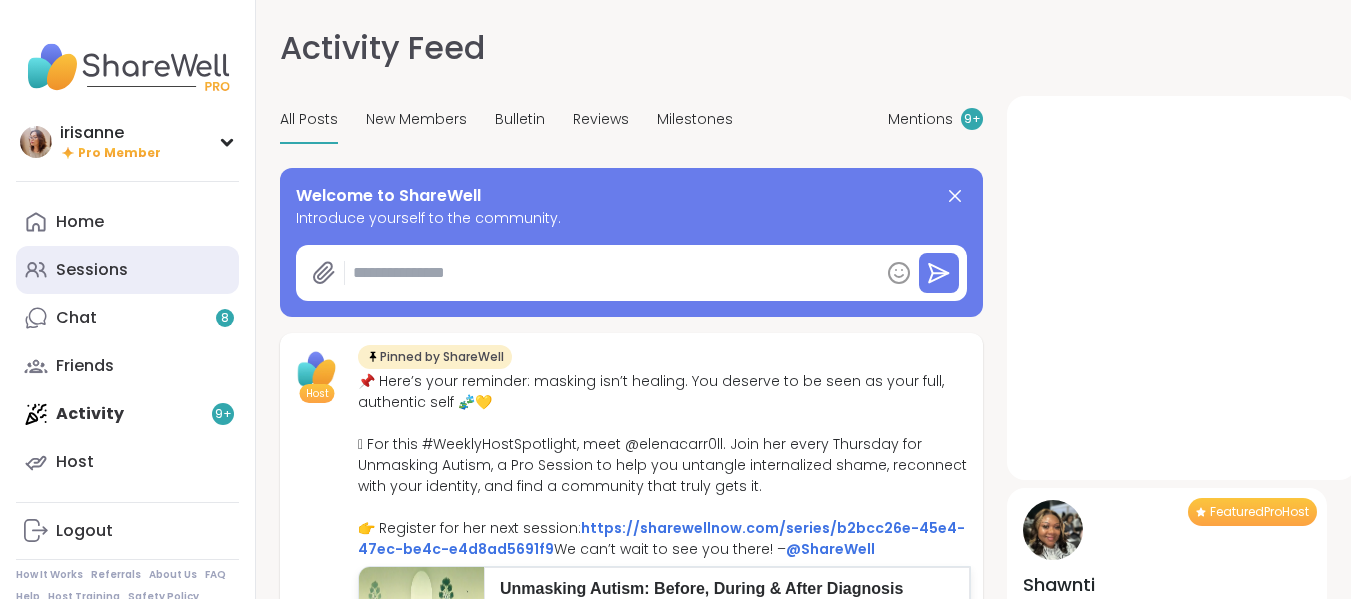 click on "Sessions" at bounding box center [92, 270] 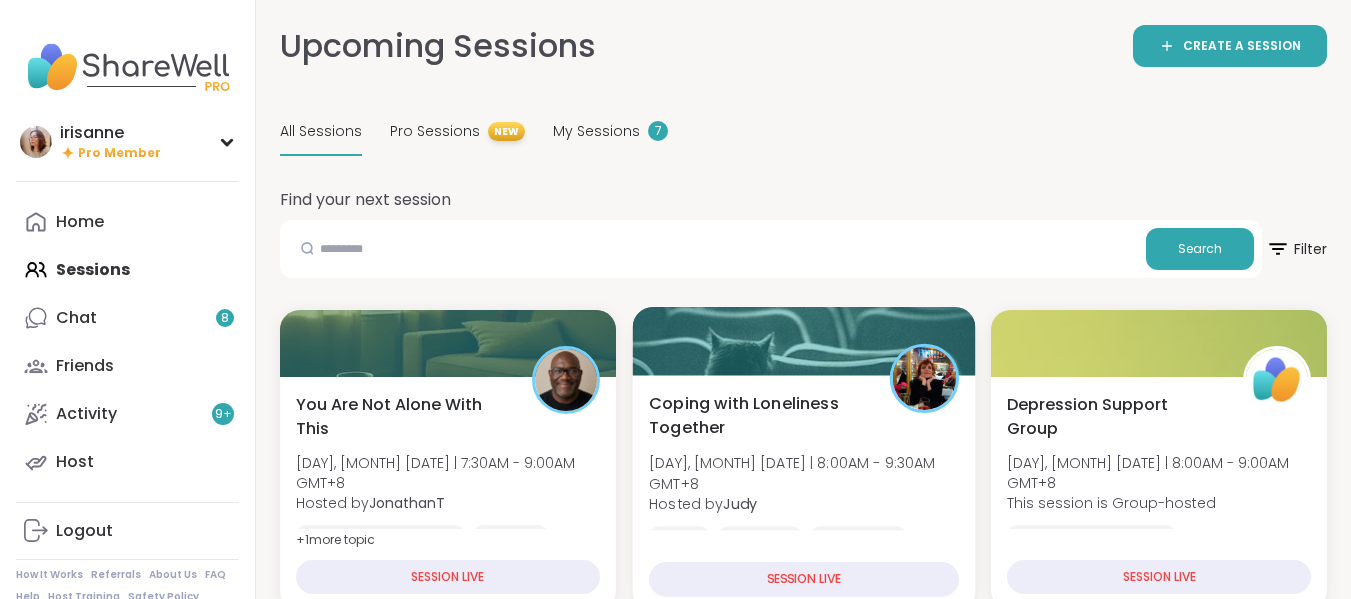 click at bounding box center (803, 341) 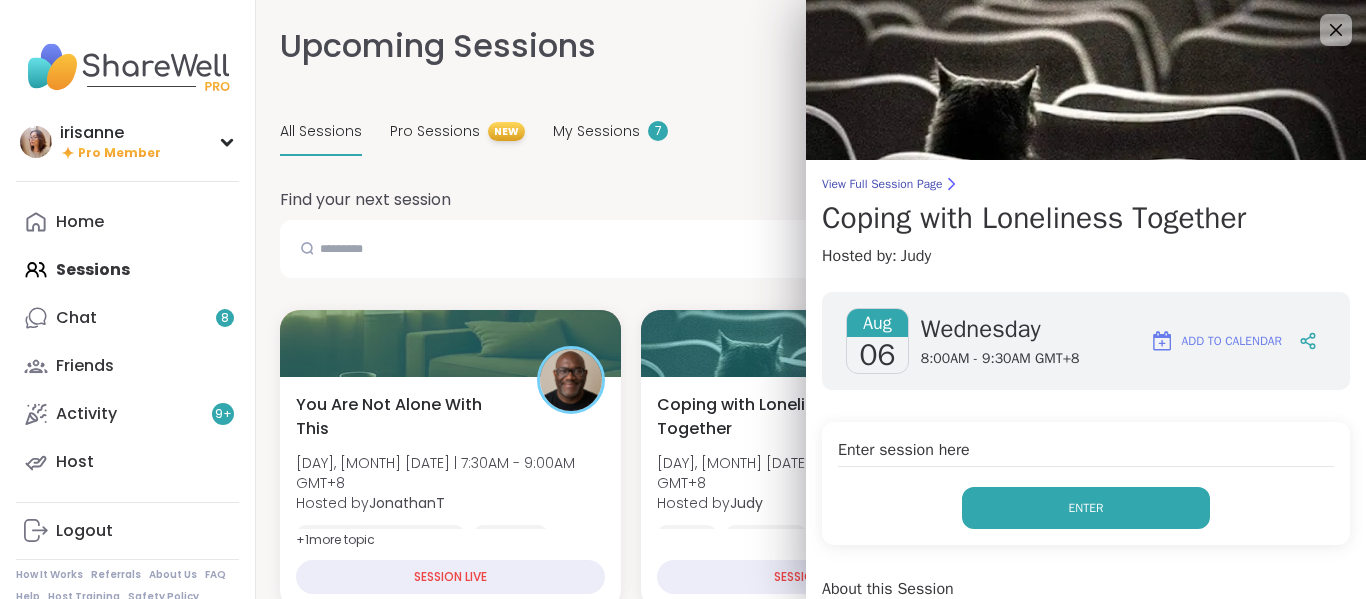 click on "Enter" at bounding box center (1086, 508) 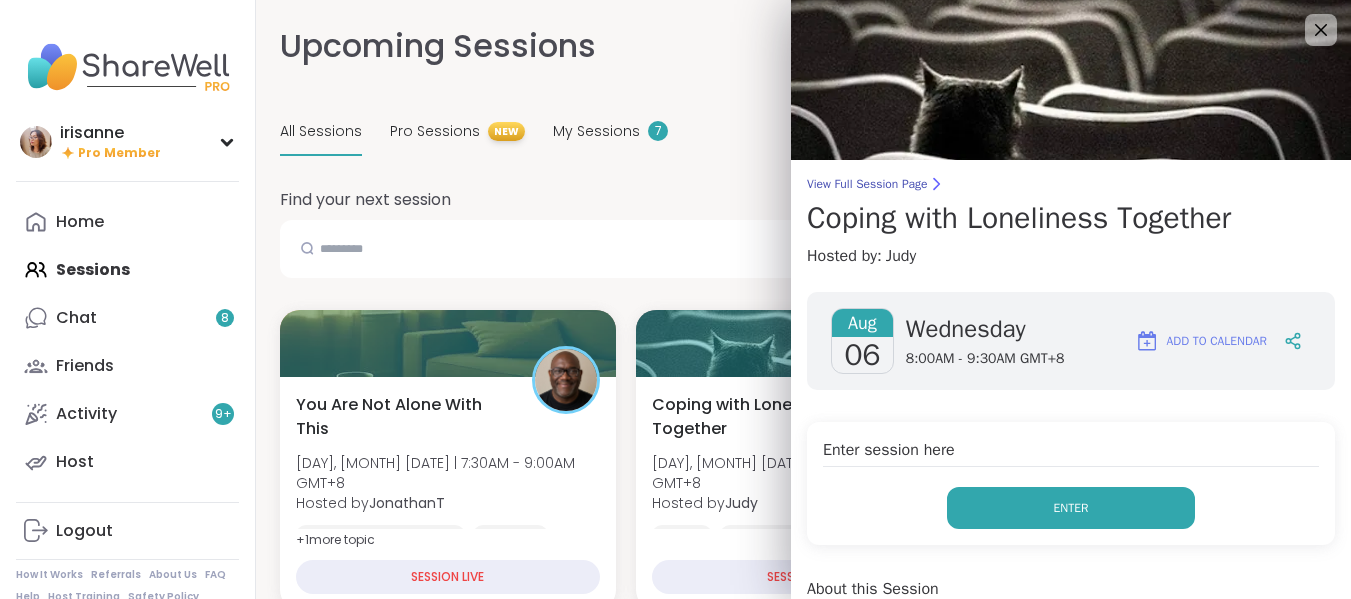 click on "Enter" at bounding box center [1071, 508] 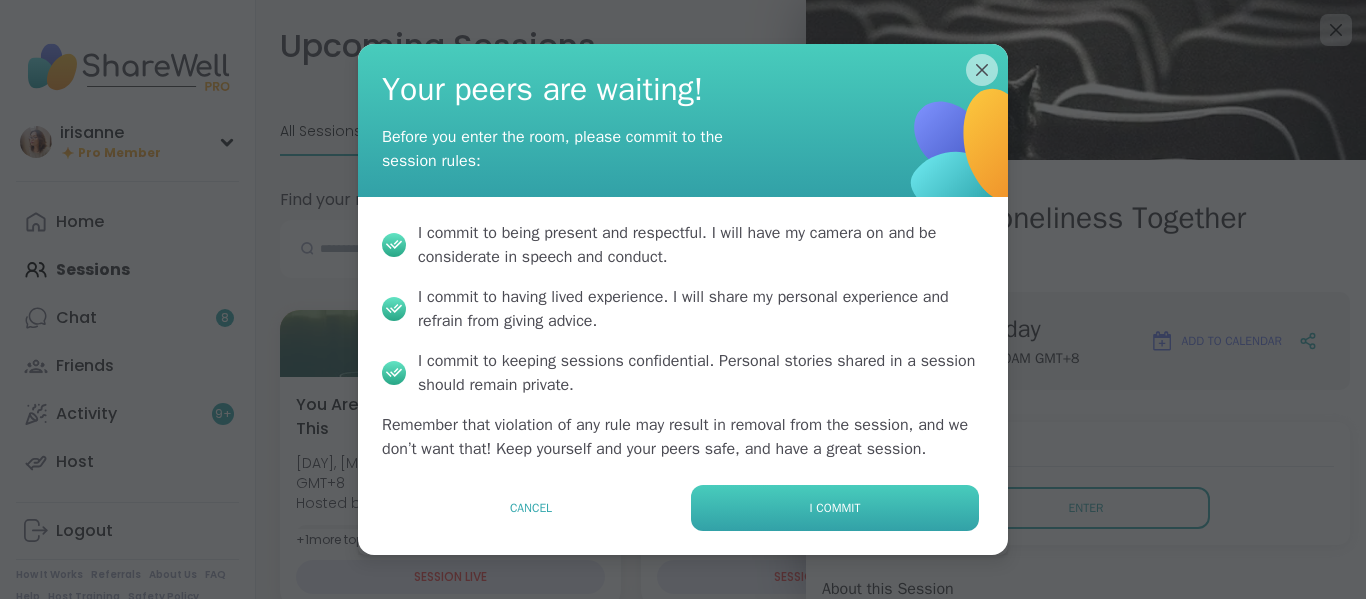 click on "I commit" at bounding box center [835, 508] 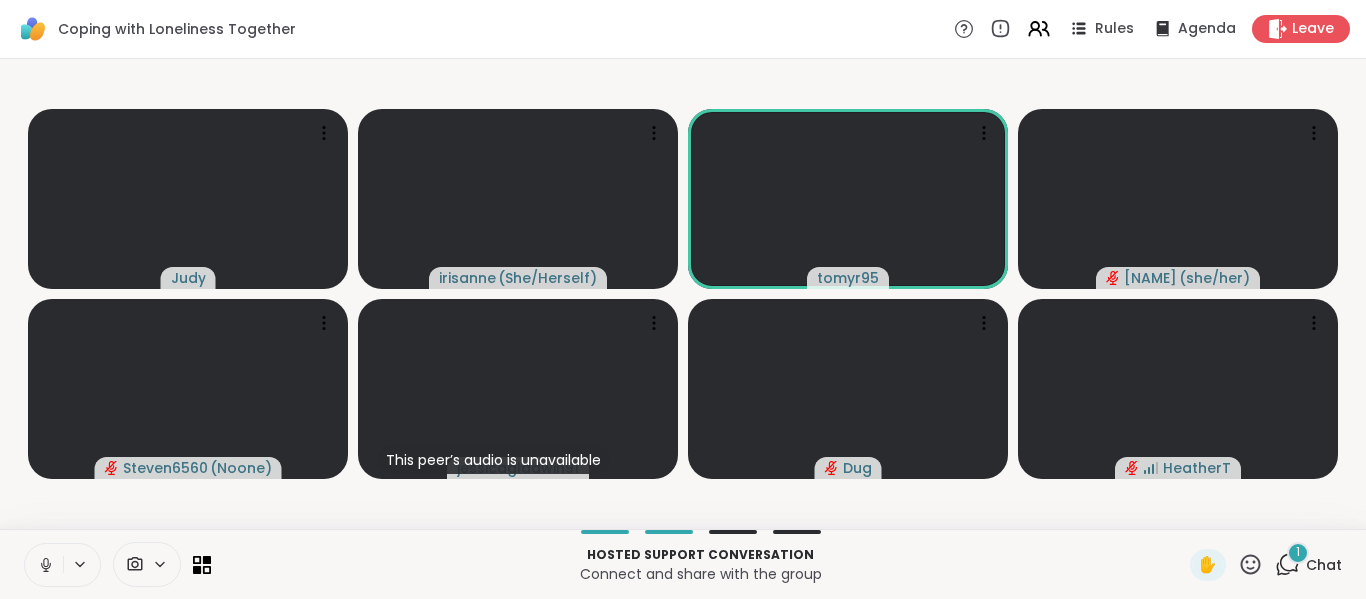 click at bounding box center [44, 565] 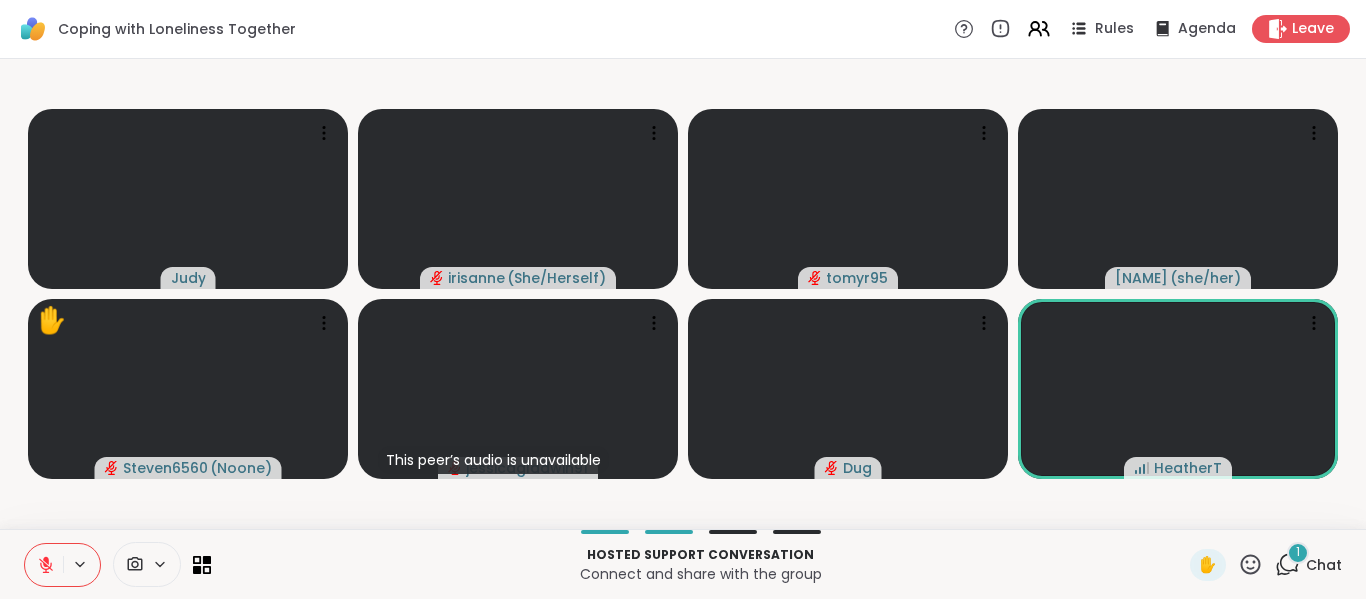 click on "Hosted support conversation Connect and share with the group" at bounding box center [700, 564] 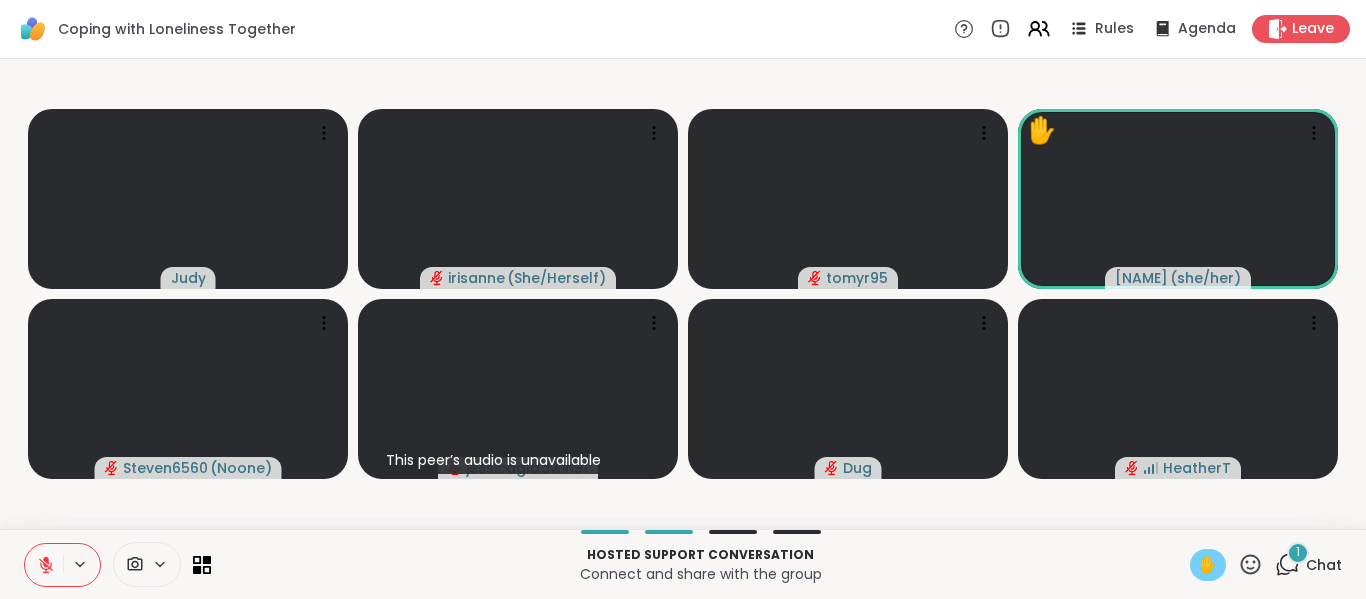 click on "✋" at bounding box center (1208, 565) 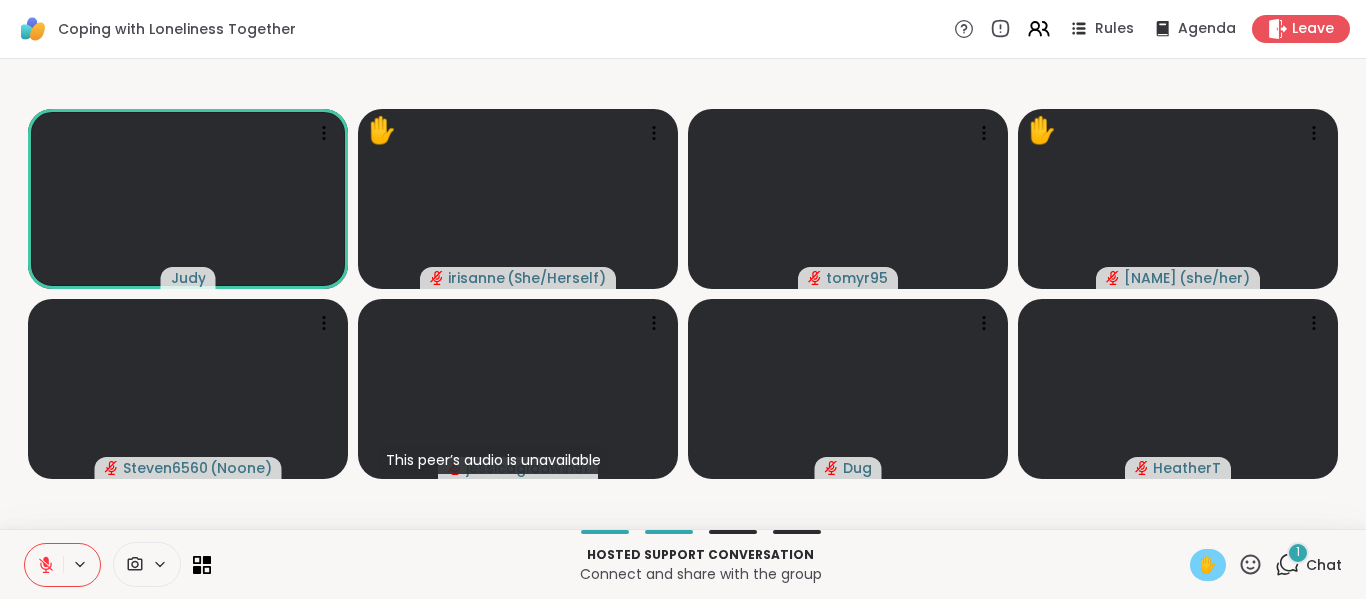 click at bounding box center (44, 565) 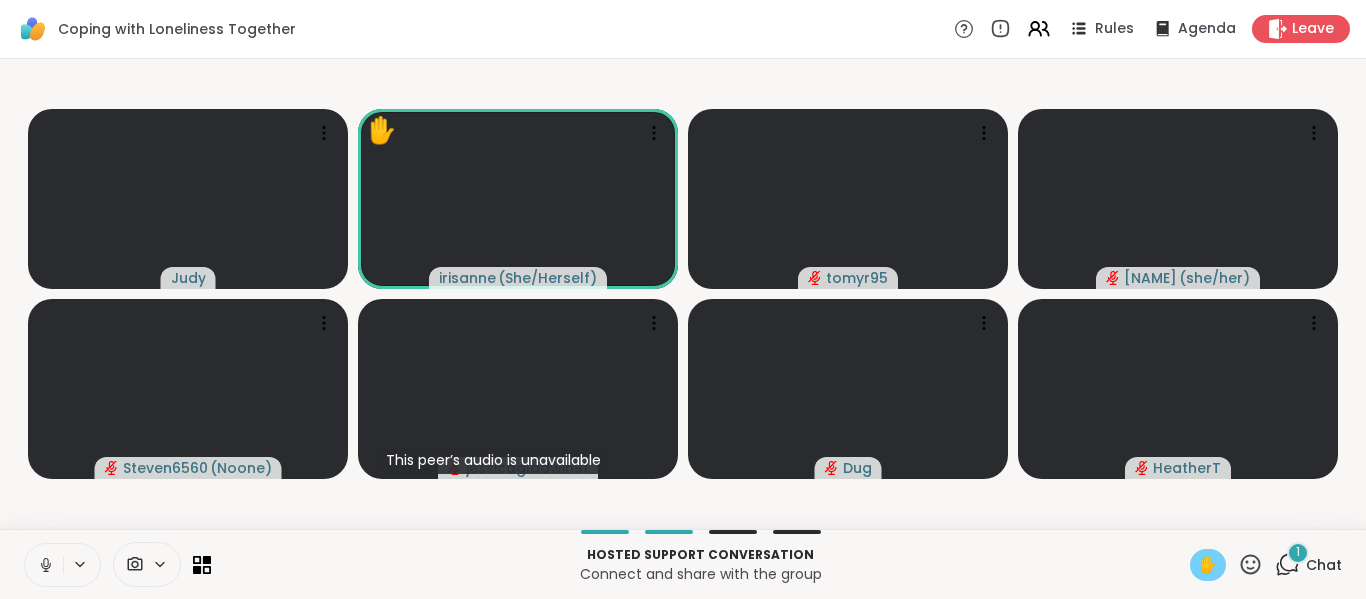 click at bounding box center (44, 565) 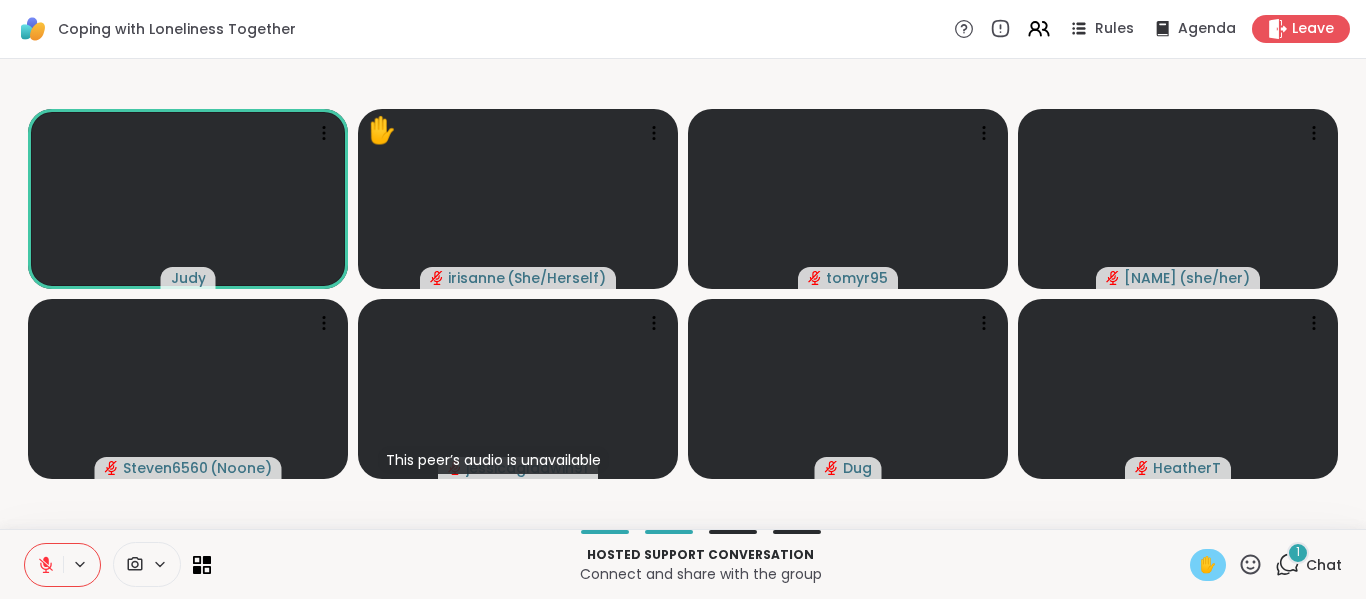click on "✋ 1 Chat" at bounding box center [1266, 565] 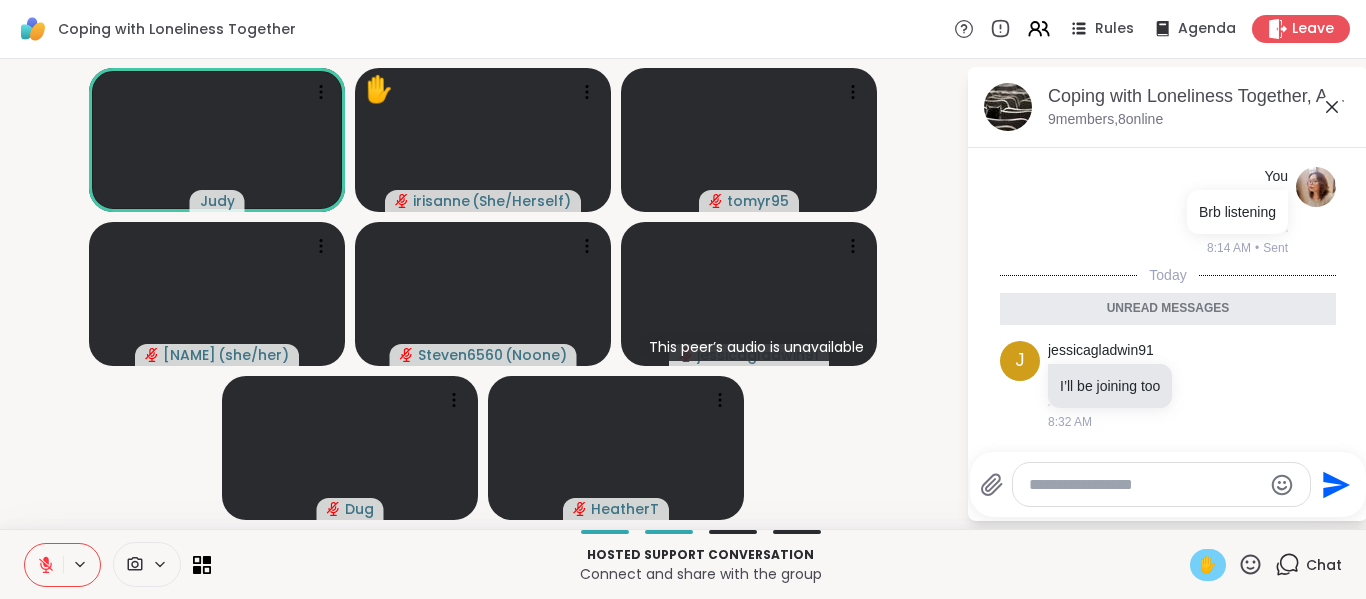 scroll, scrollTop: 349, scrollLeft: 0, axis: vertical 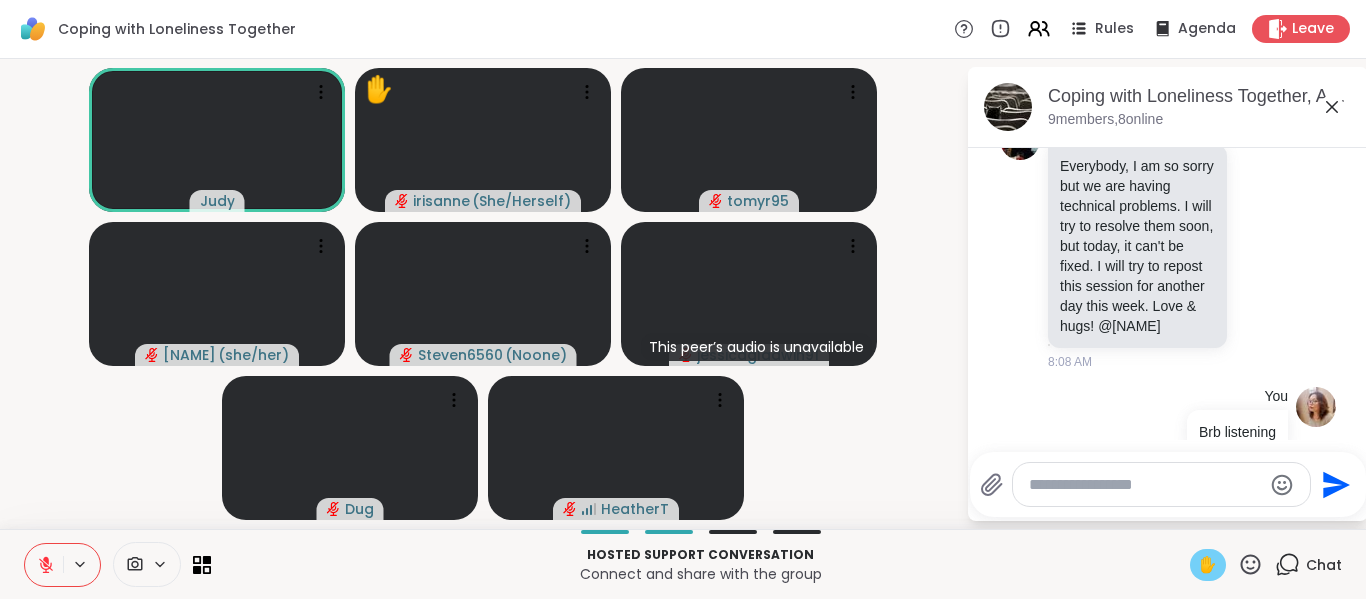 click at bounding box center [44, 565] 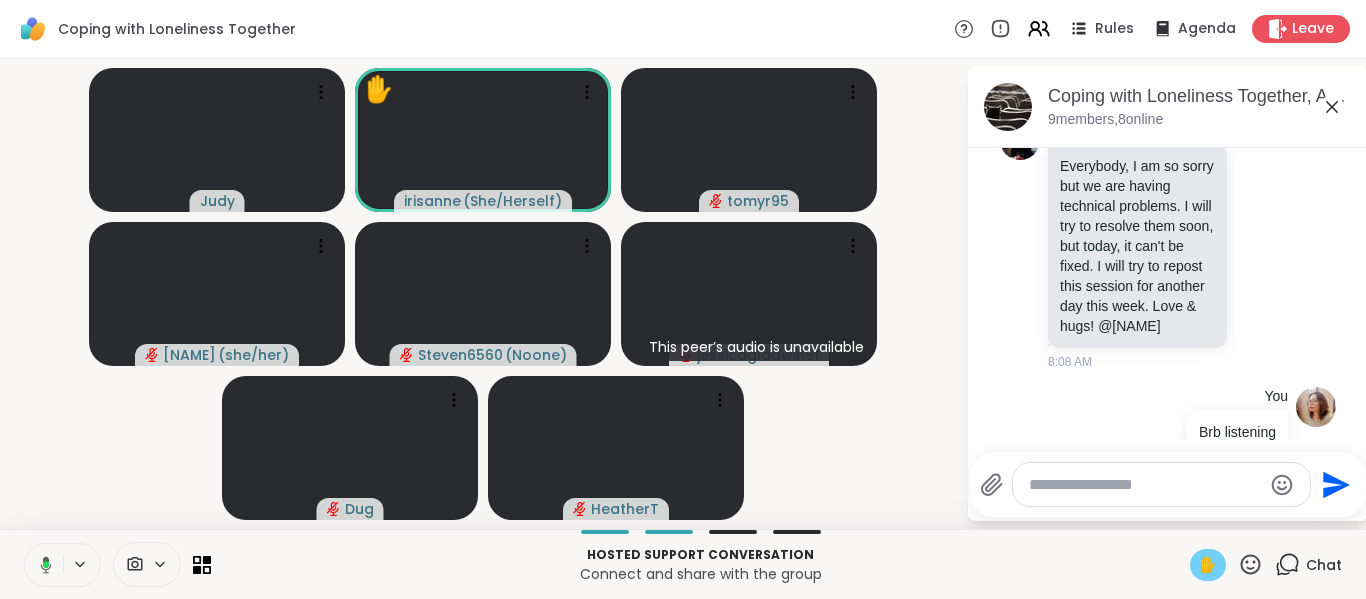 click on "✋" at bounding box center (1208, 565) 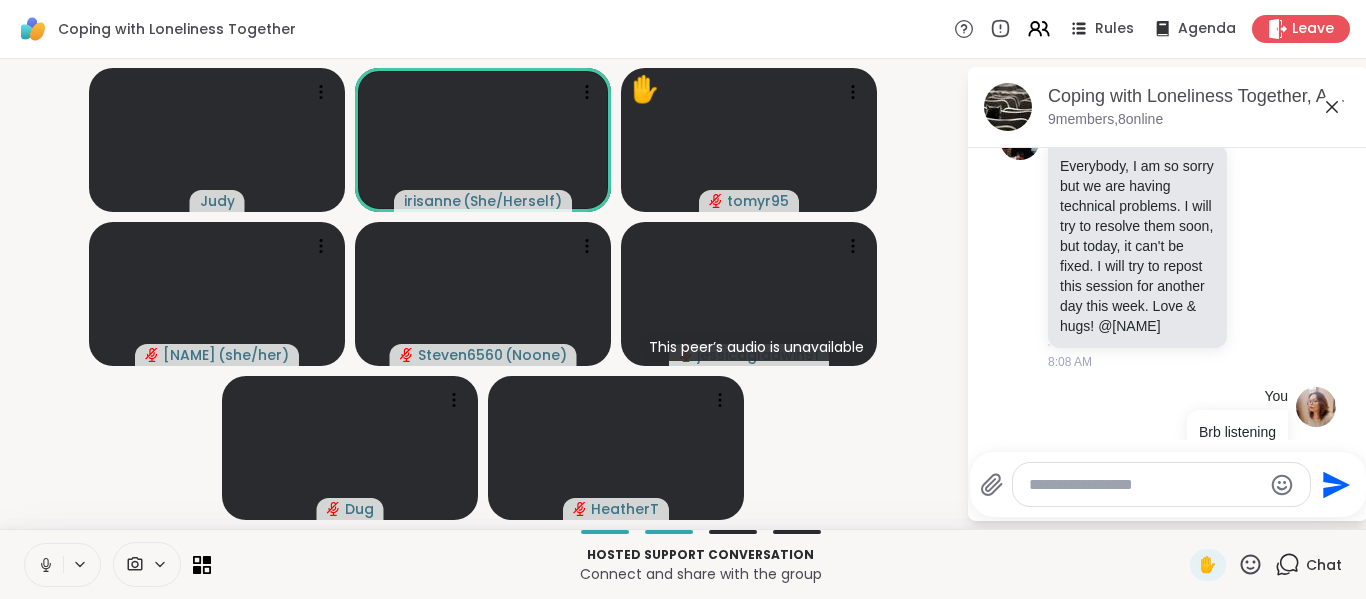 click at bounding box center [44, 565] 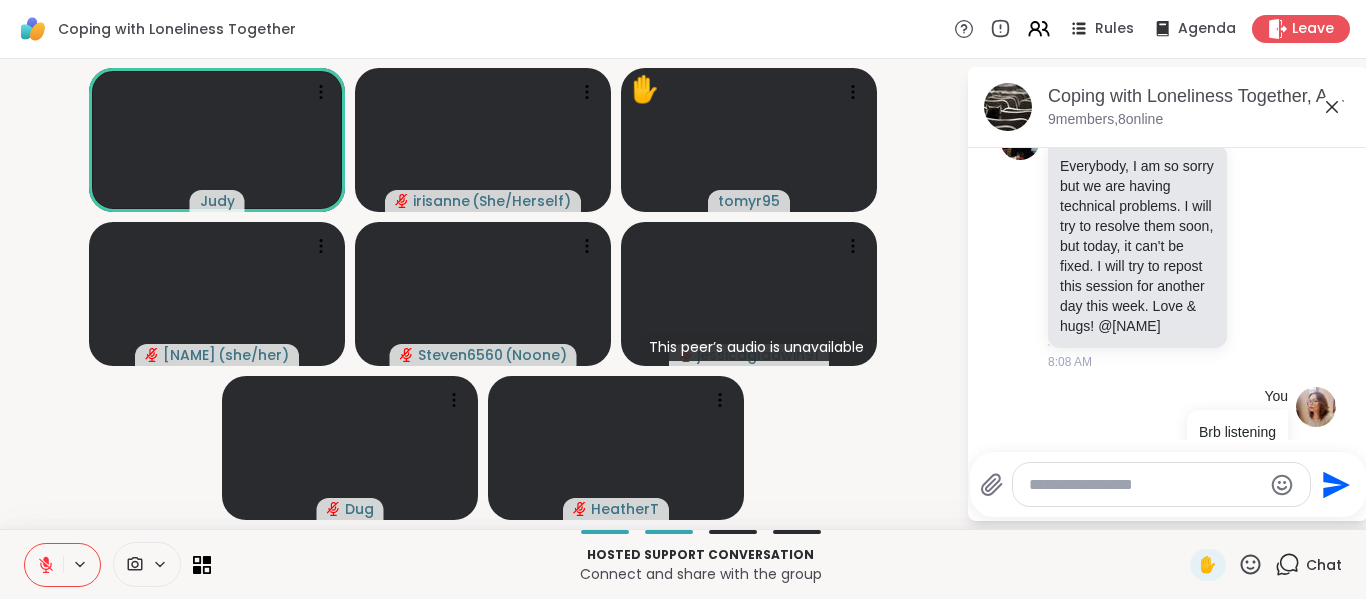 drag, startPoint x: 1354, startPoint y: 290, endPoint x: 1330, endPoint y: 418, distance: 130.23056 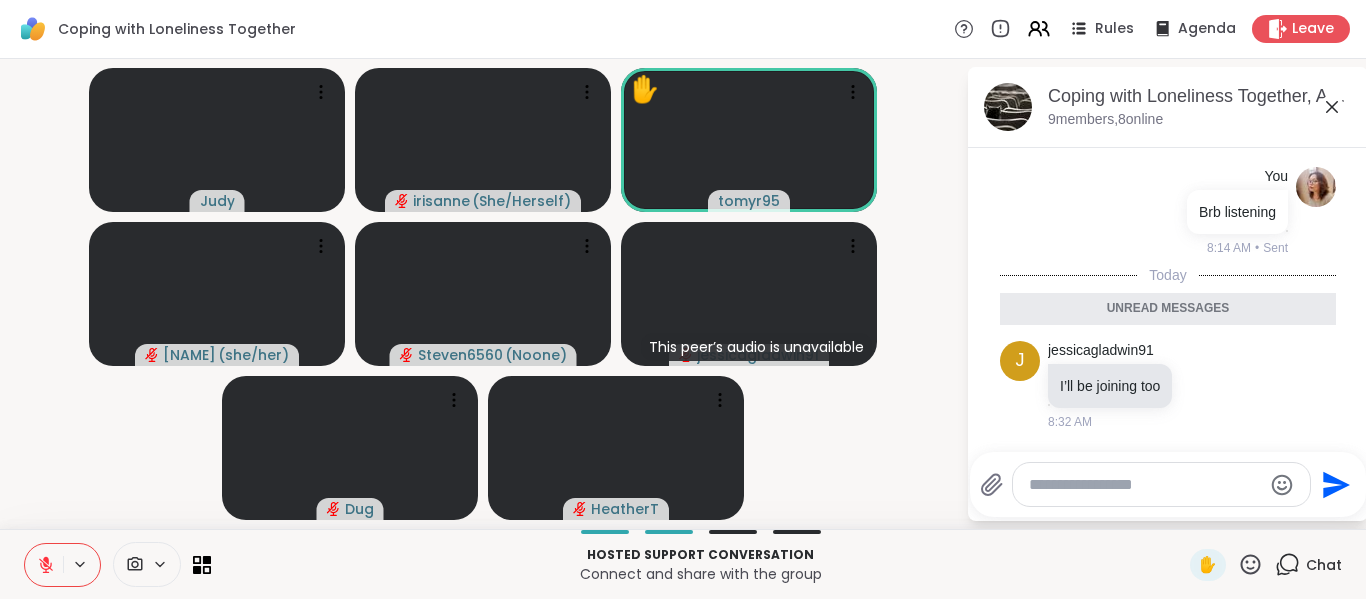 click 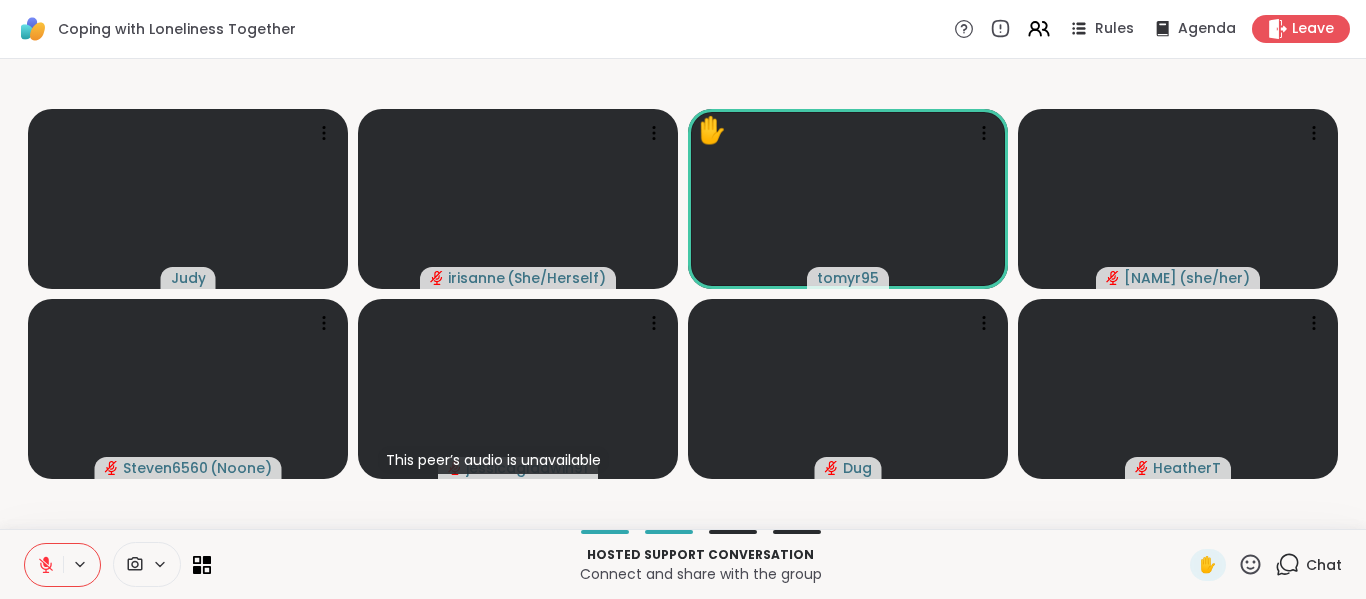 click on "Coping with Loneliness Together Rules Agenda Leave" at bounding box center (683, 29) 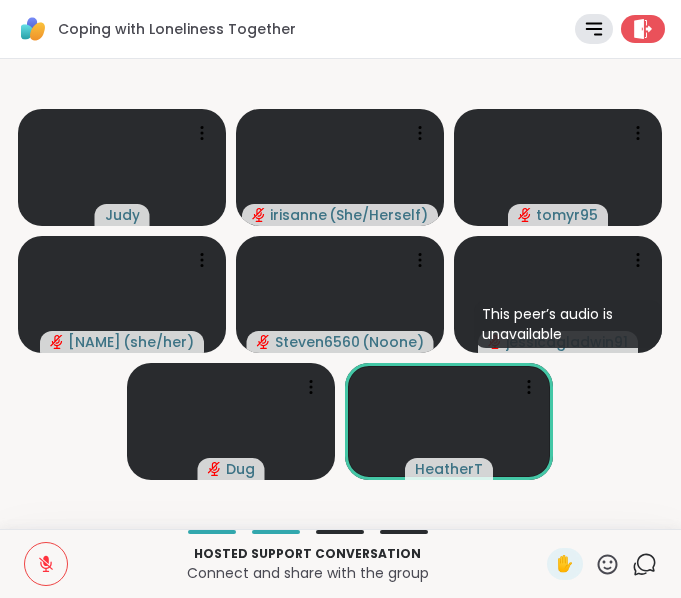 click on "[NAME] [NAME] ( She/Herself ) [NAME] [NAME] ( she/her ) [NAME] ( Noone ) This peer’s audio is unavailable [USERNAME] Dug [NAME]" at bounding box center (340, 294) 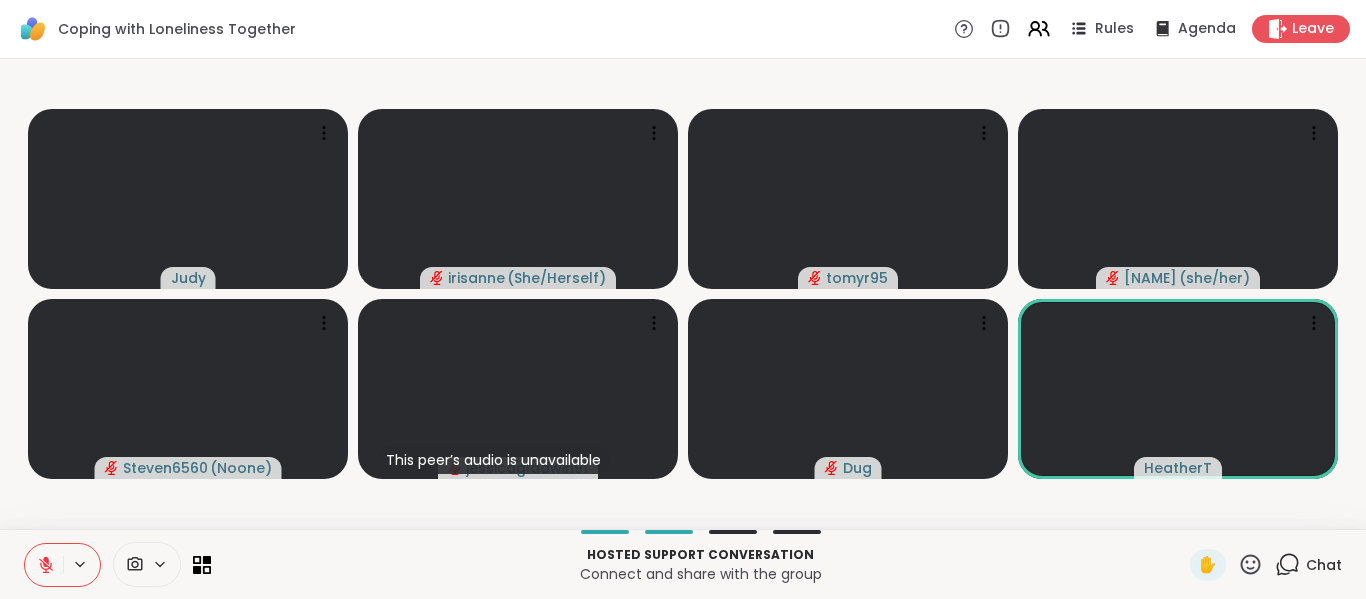 click on "Coping with Loneliness Together Rules Agenda Leave" at bounding box center [683, 29] 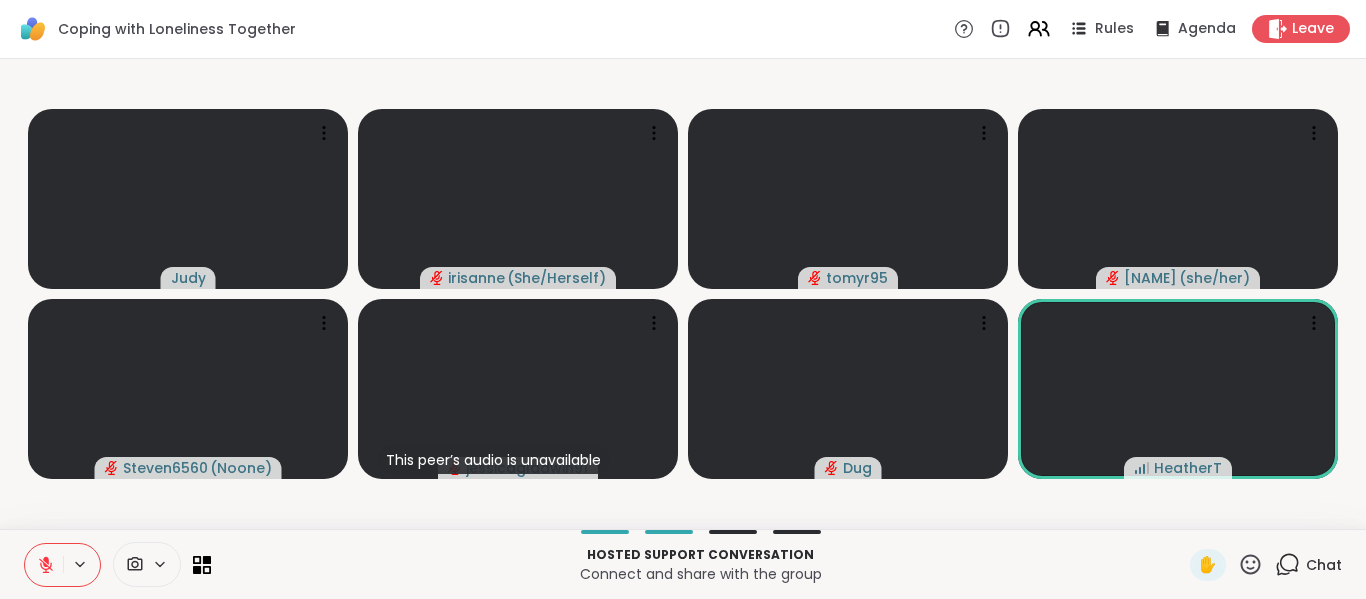 click on "Coping with Loneliness Together Rules Agenda Leave" at bounding box center (683, 29) 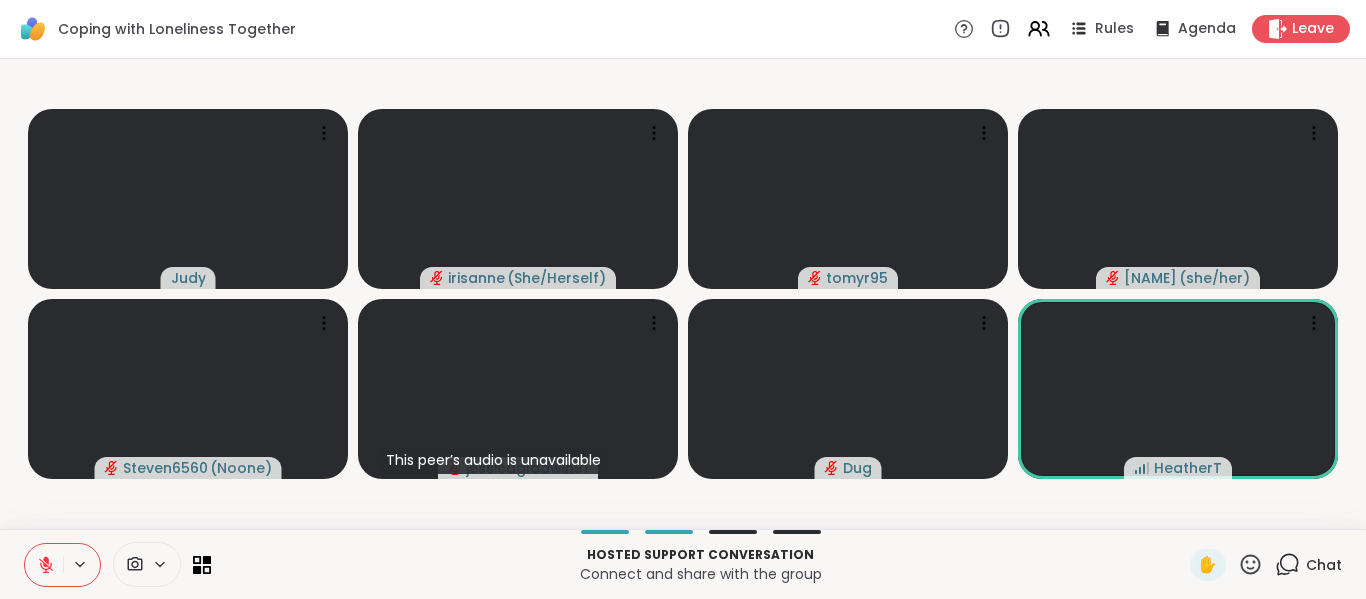 click on "[NAME] [NAME] ( She/Herself ) [NAME] [NAME] ( she/her ) [NAME] ( Noone ) This peer’s audio is unavailable [USERNAME] Dug [NAME]" at bounding box center [683, 294] 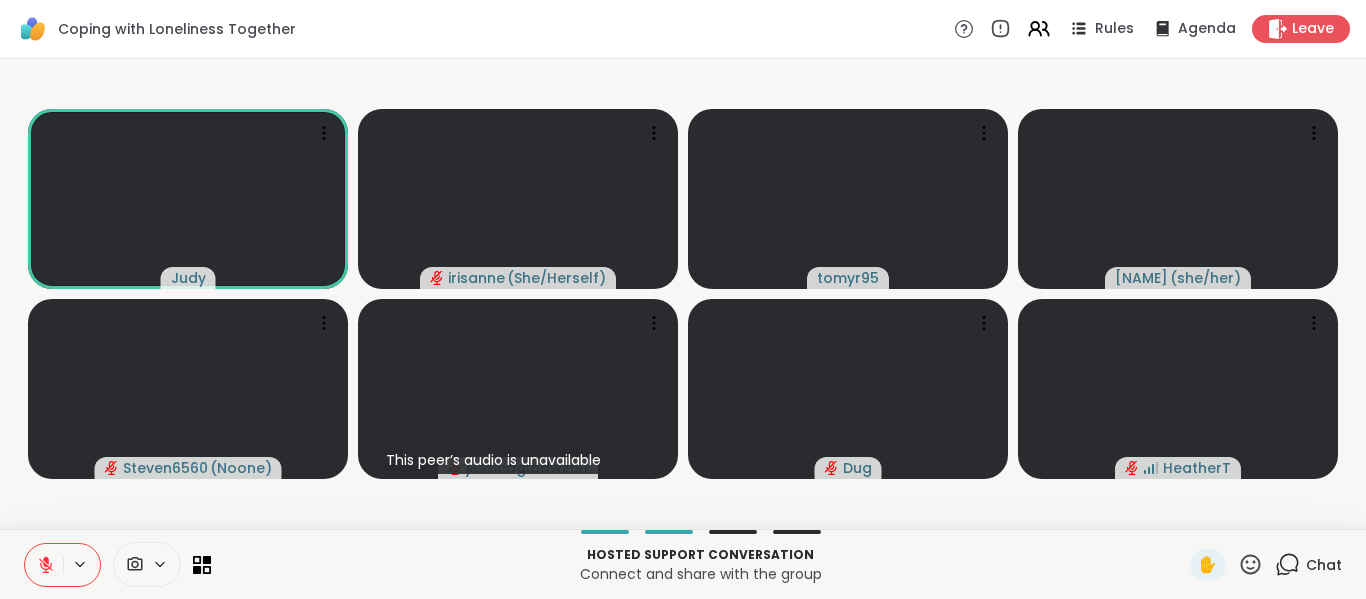 click 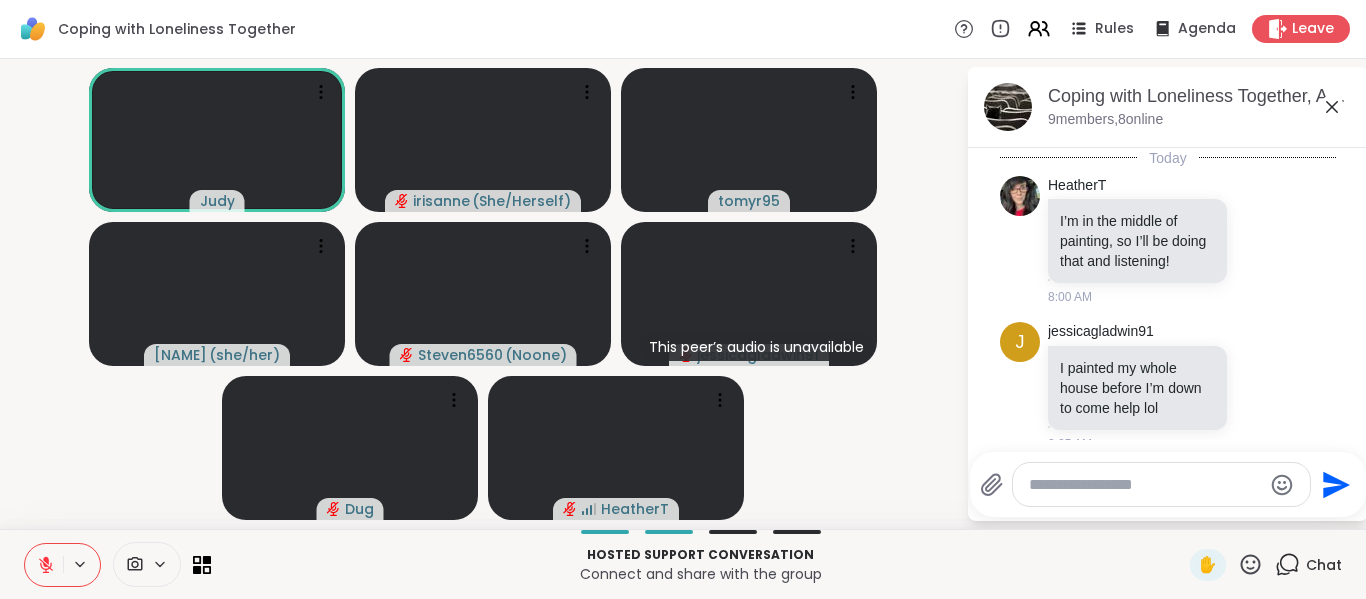 scroll, scrollTop: 581, scrollLeft: 0, axis: vertical 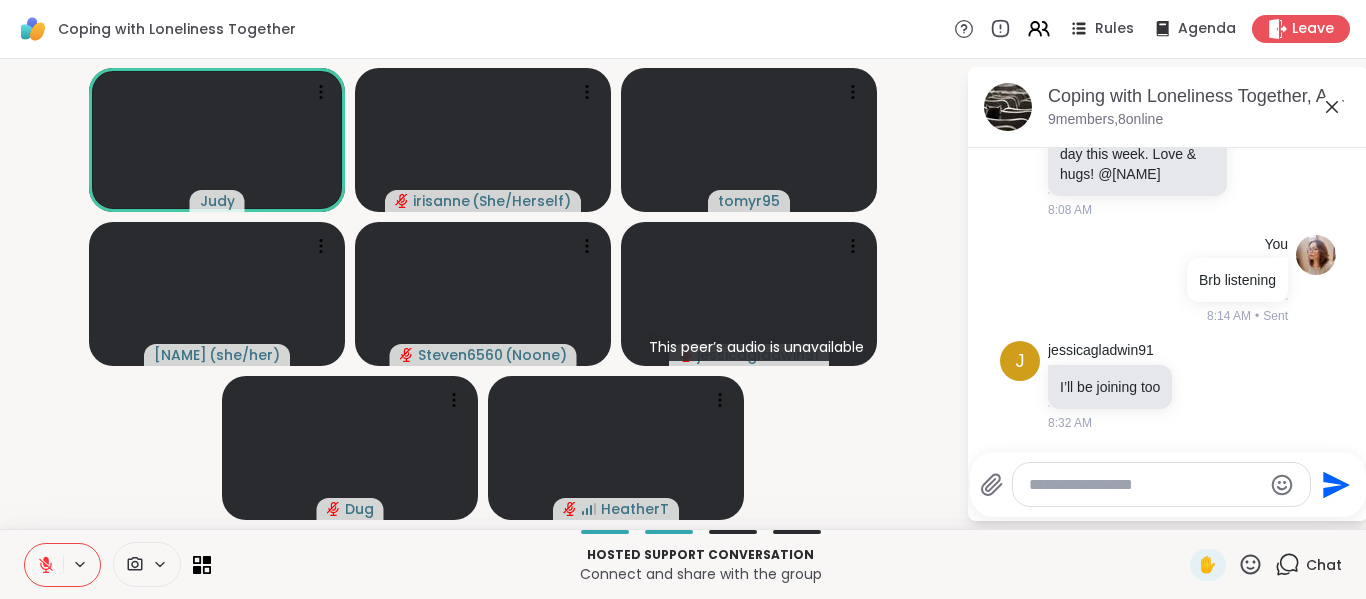 click at bounding box center (1145, 485) 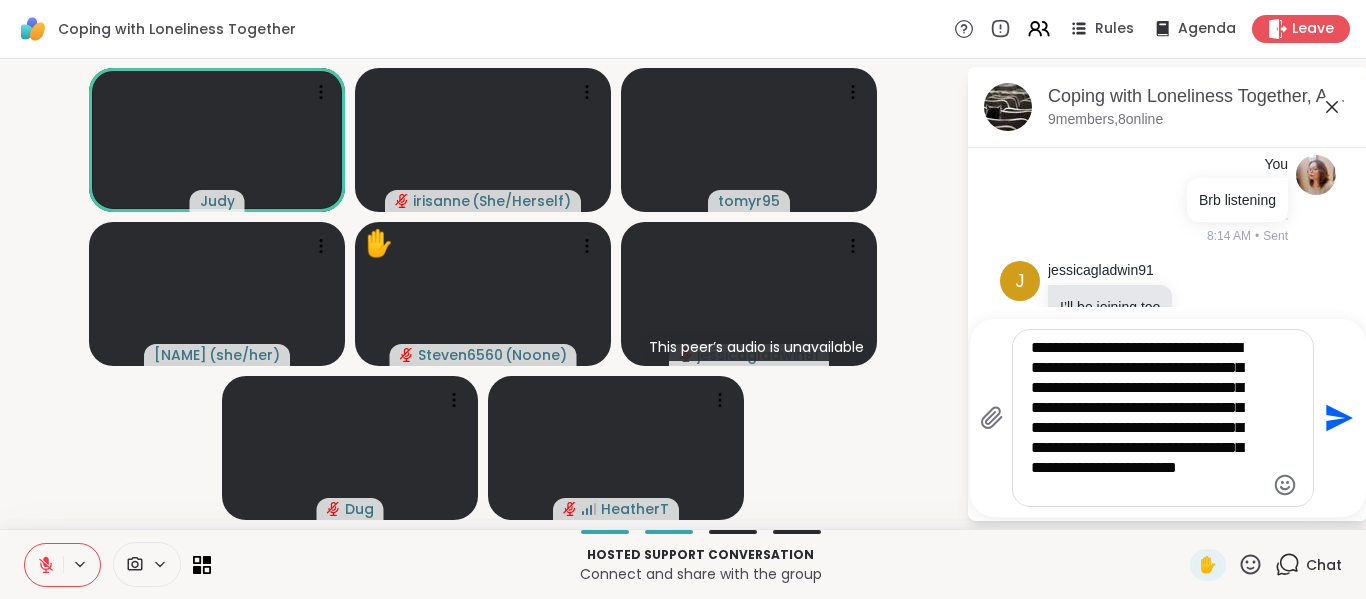 type on "**********" 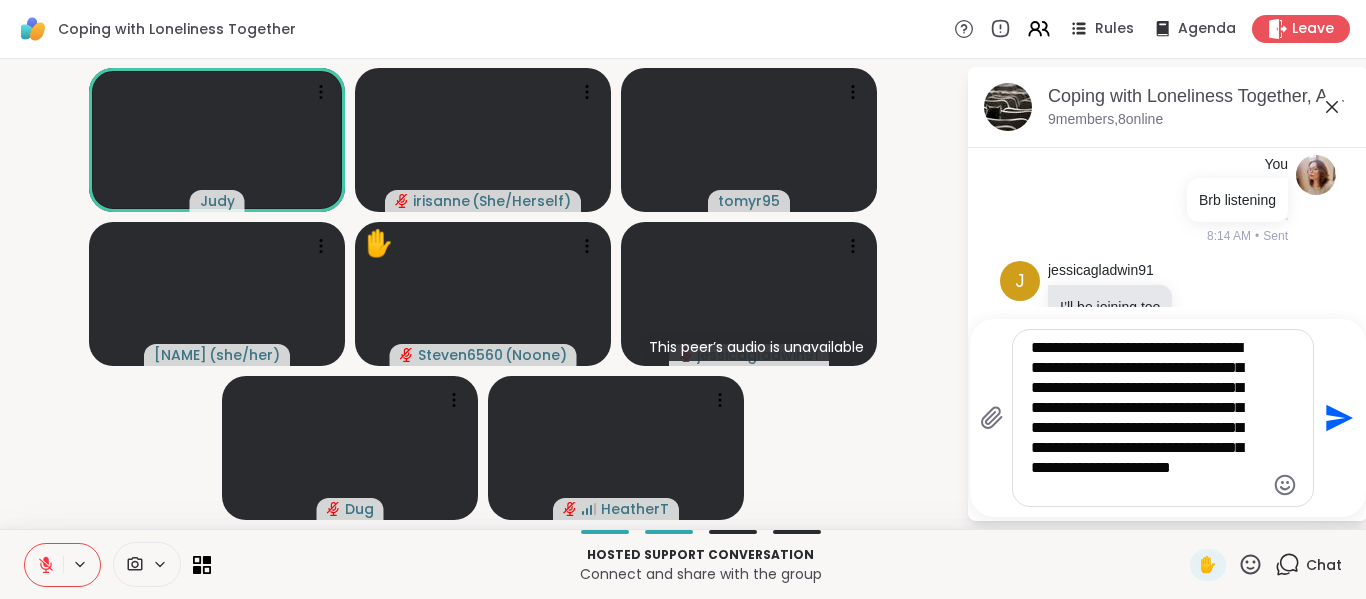 type 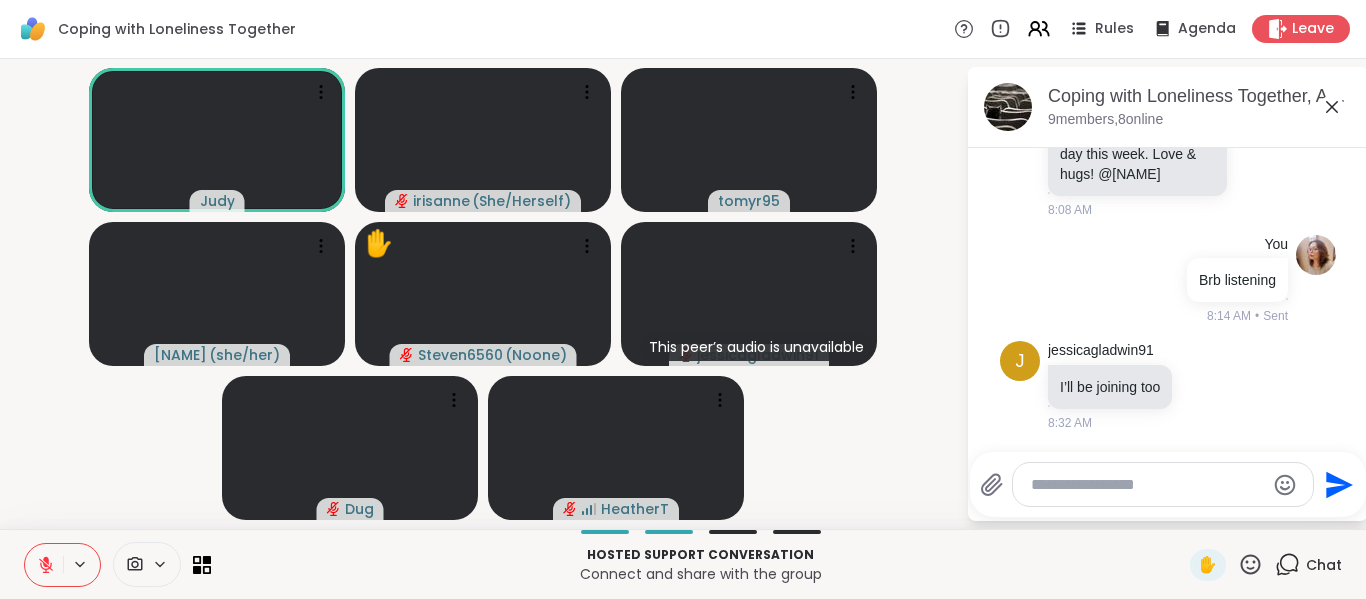 scroll, scrollTop: 928, scrollLeft: 0, axis: vertical 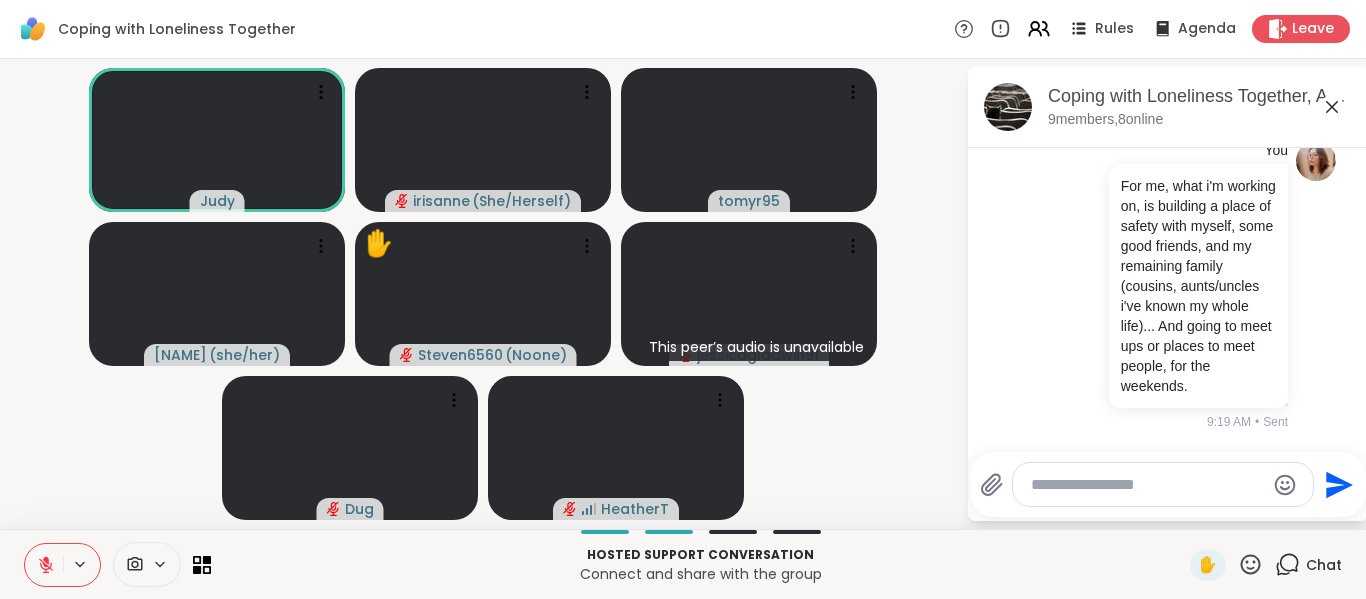 click 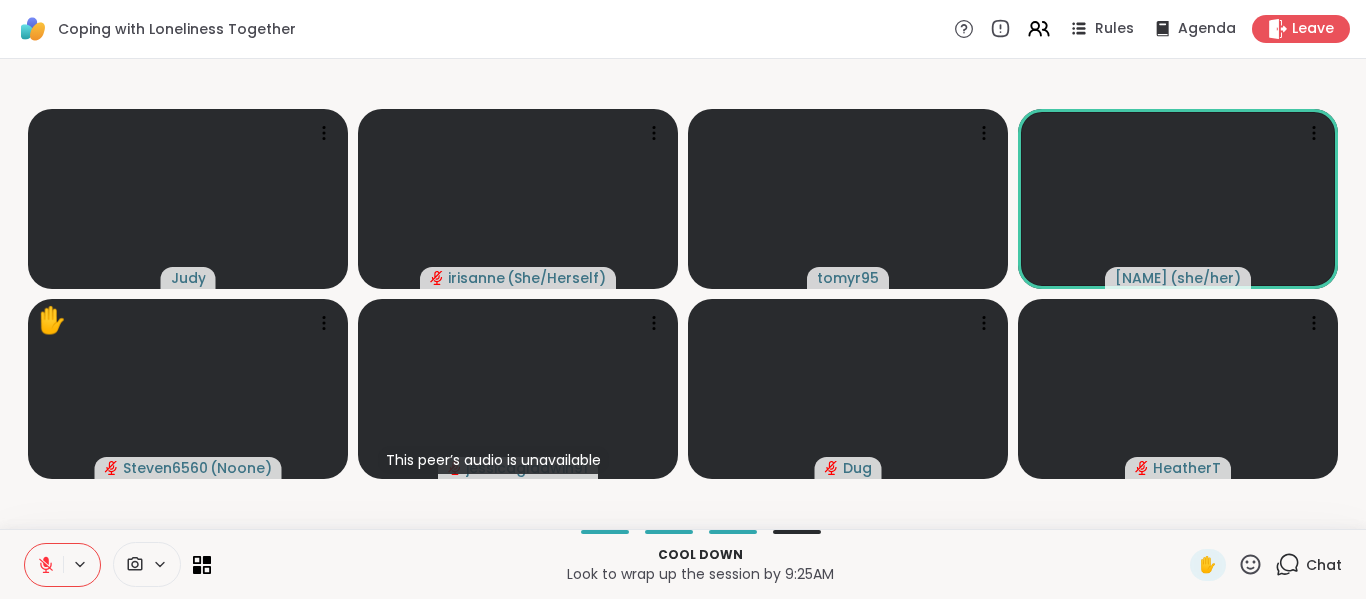 click 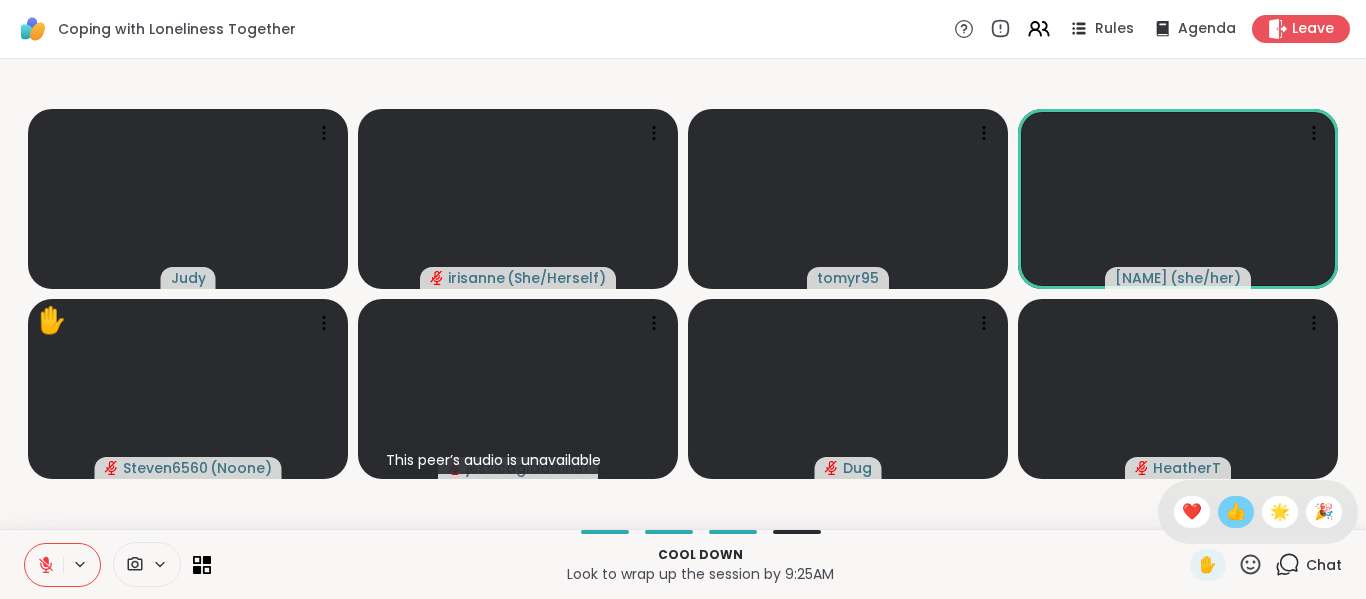 click on "👍" at bounding box center (1236, 512) 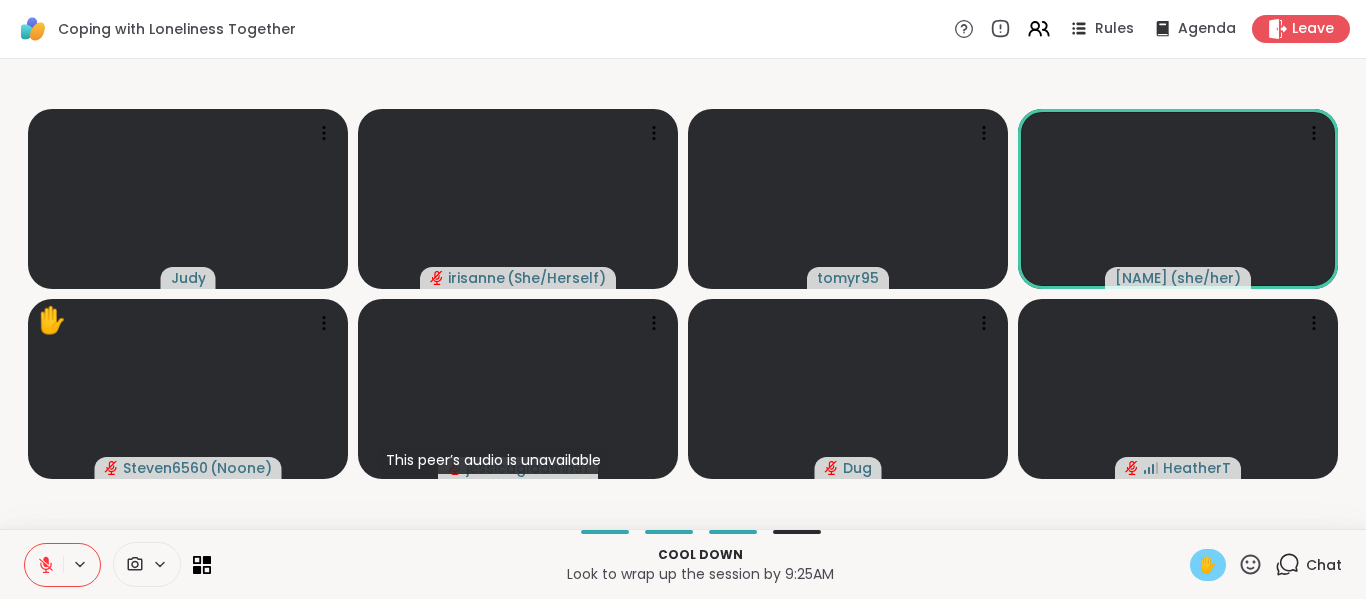 click on "✋" at bounding box center (1208, 565) 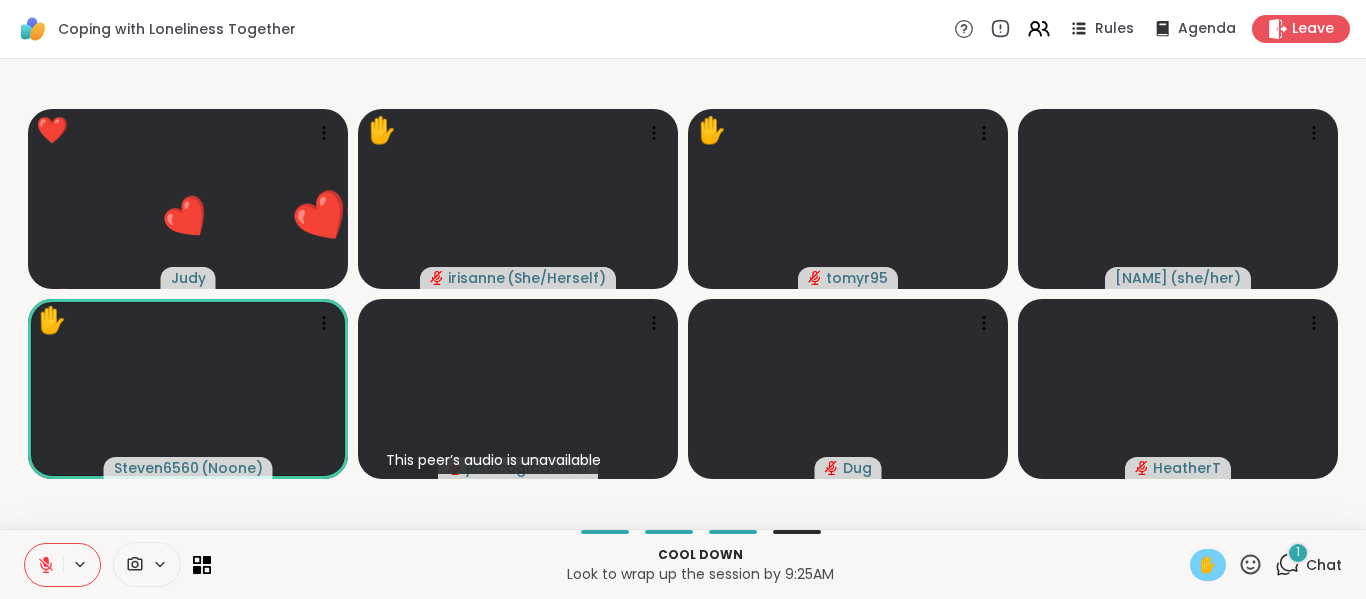click on "❤️ [NAME] ❤️ ❤️ ❤️ ❤️ ❤️ ❤️ ❤️ ❤️ ❤️ ❤️ ❤️ ❤️ ❤️ ❤️ ❤️ ❤️ ❤️ ❤️ ❤️ ❤️ ❤️ ❤️ ❤️ ❤️ ❤️ ✋ [NAME] ( She/Herself ) ✋ [USERNAME] [NAME] ( she/her ) ✋ [NAME] ( Noone ) This peer’s audio is unavailable [USERNAME] Dug [NAME]" at bounding box center (683, 294) 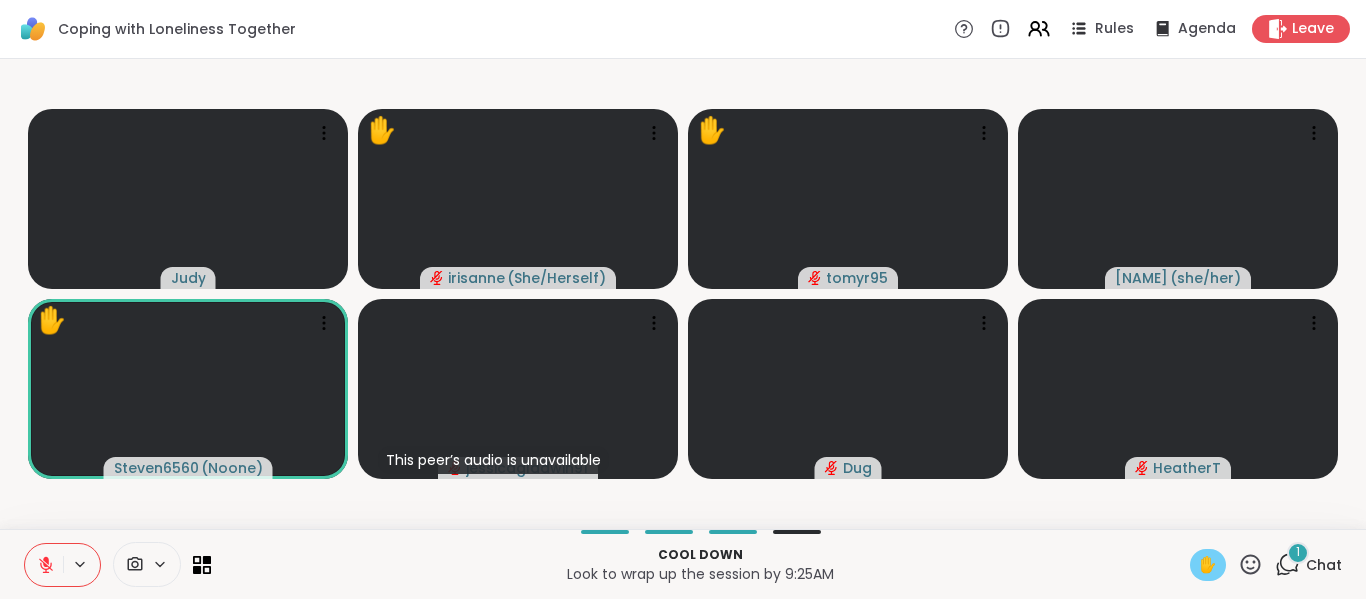 click on "[NAME] ✋ [NAME] ( She/Herself ) ✋ [NAME] [NAME] ( she/her ) ✋ [NAME] ( Noone ) This peer’s audio is unavailable [USERNAME] Dug [NAME]" at bounding box center (683, 294) 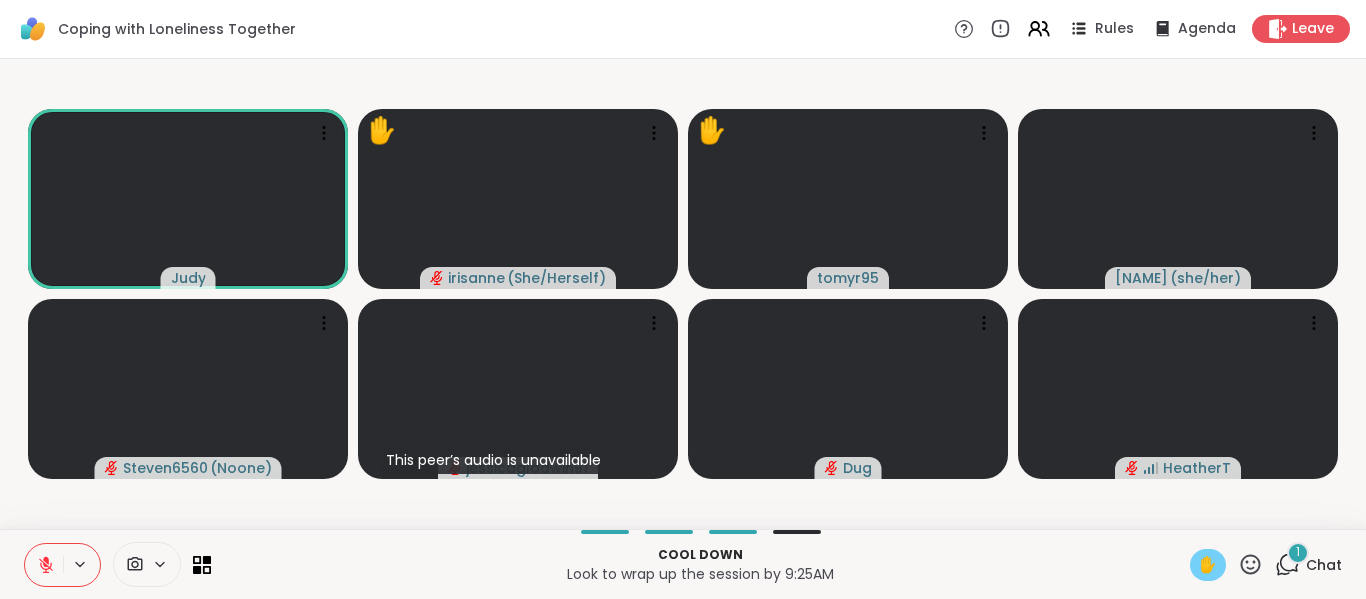 click 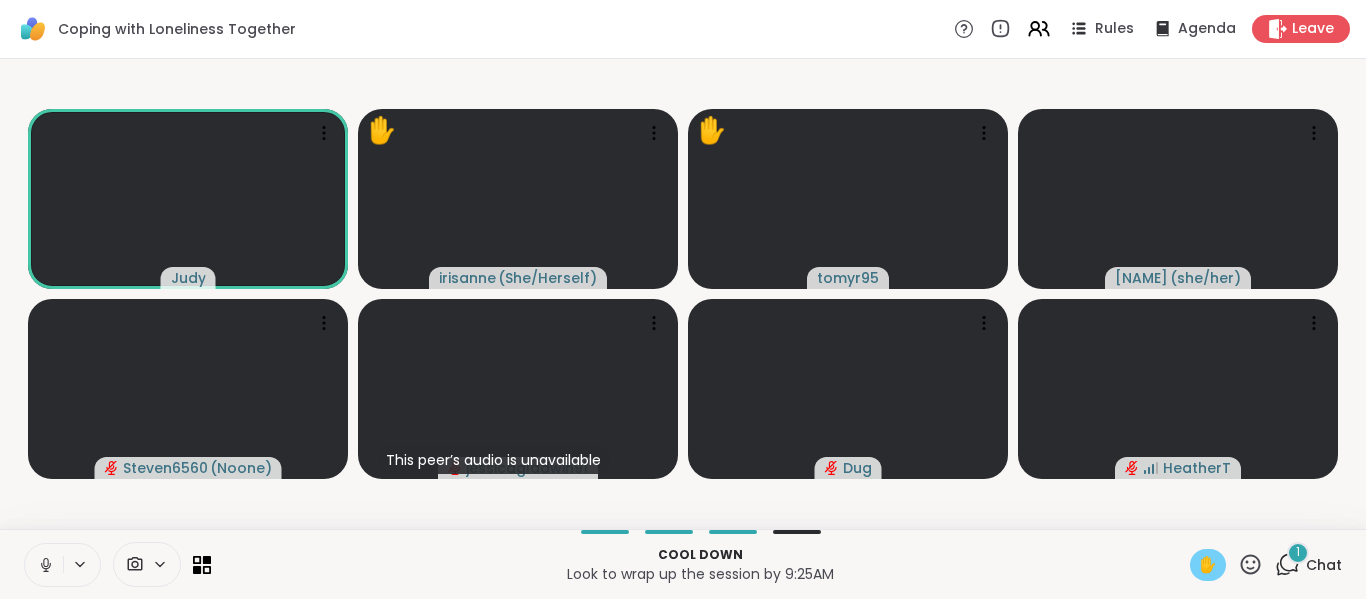 click 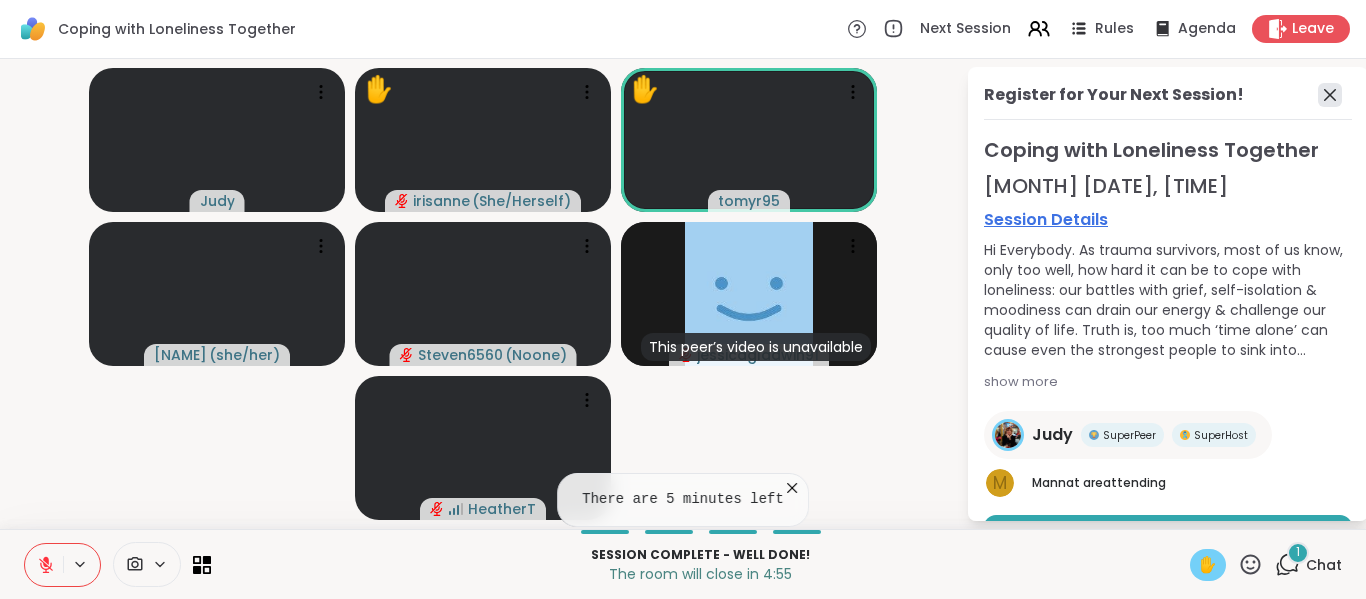 click 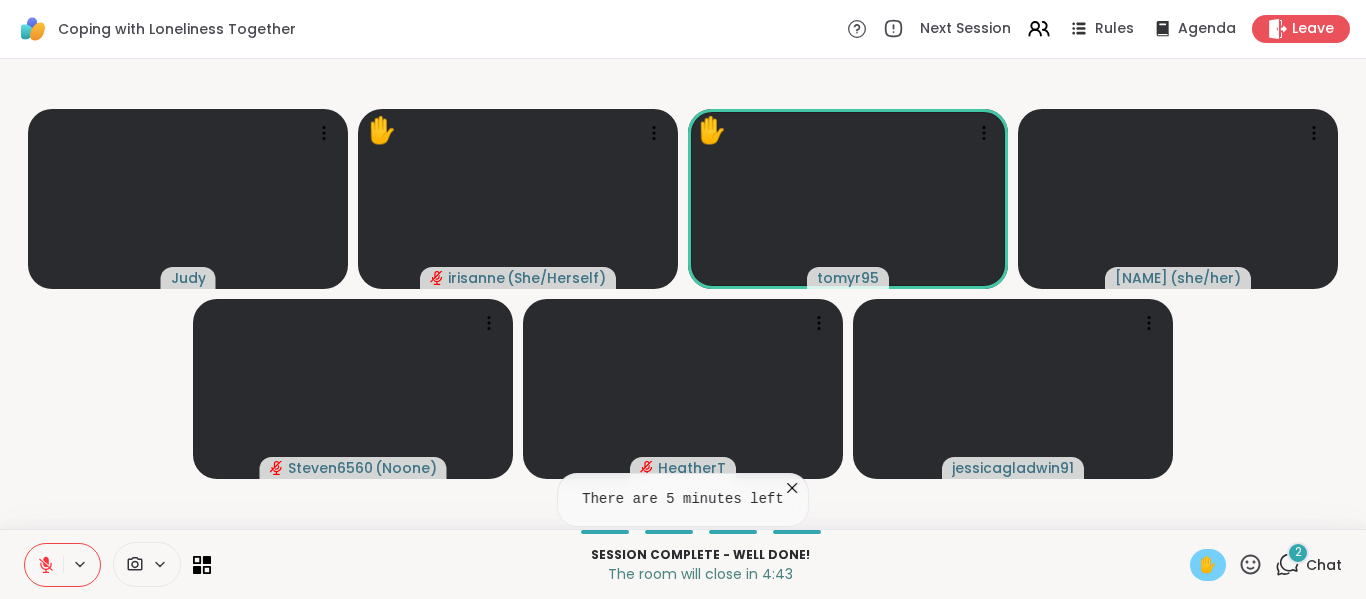 click on "[NAME] ✋ [NAME] ( She/Herself ) ✋ [NAME] [NAME] ( she/her ) [NAME] ( Noone ) [NAME] [USERNAME]" at bounding box center (683, 294) 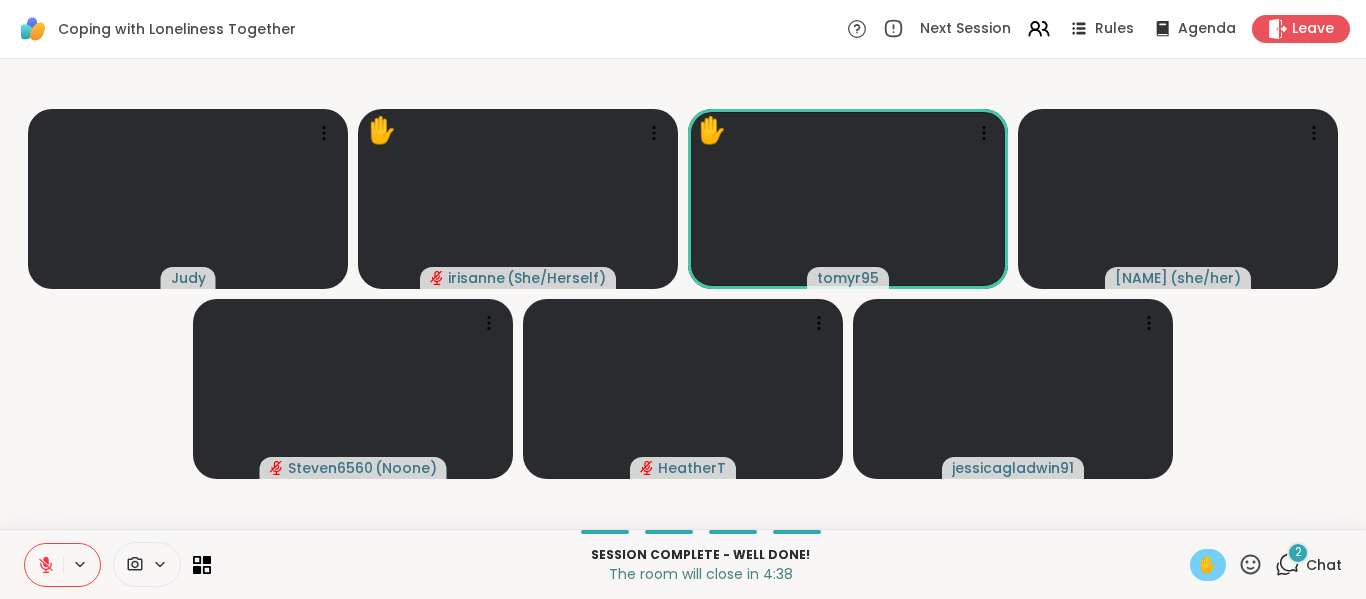 click 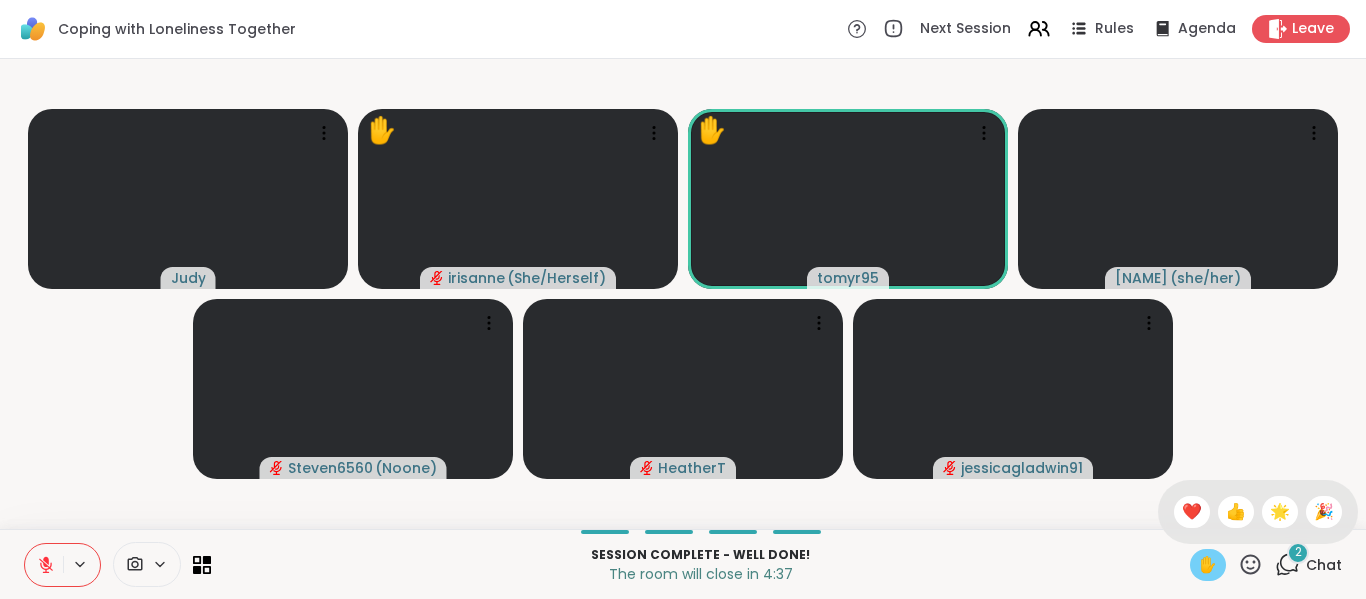 click on "❤️" at bounding box center [1192, 512] 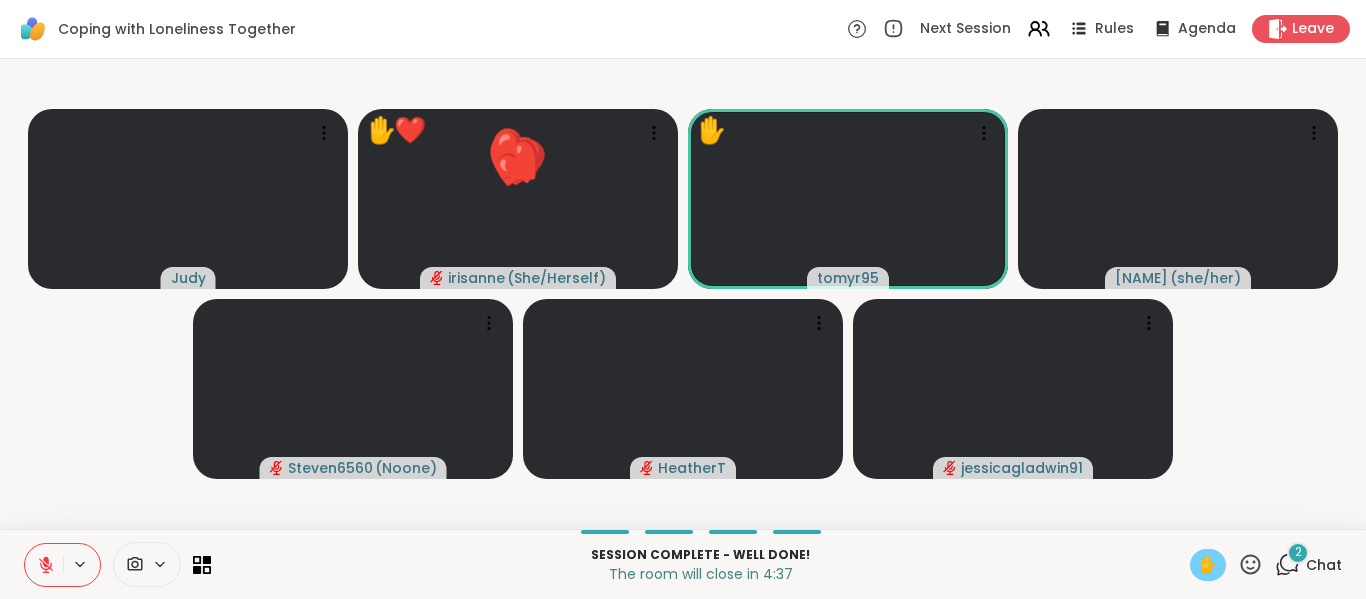 click on "[NAME] ✋ ❤️ [NAME] ( She/Herself ) ❤️ ❤️ ❤️ ❤️ ❤️ ❤️ ❤️ ❤️ ❤️ ❤️ ❤️ ❤️ ❤️ ❤️ ❤️ ❤️ ✋ [NAME] [NAME] ( she/her ) [NAME] ( Noone ) [NAME] [USERNAME]" at bounding box center (683, 294) 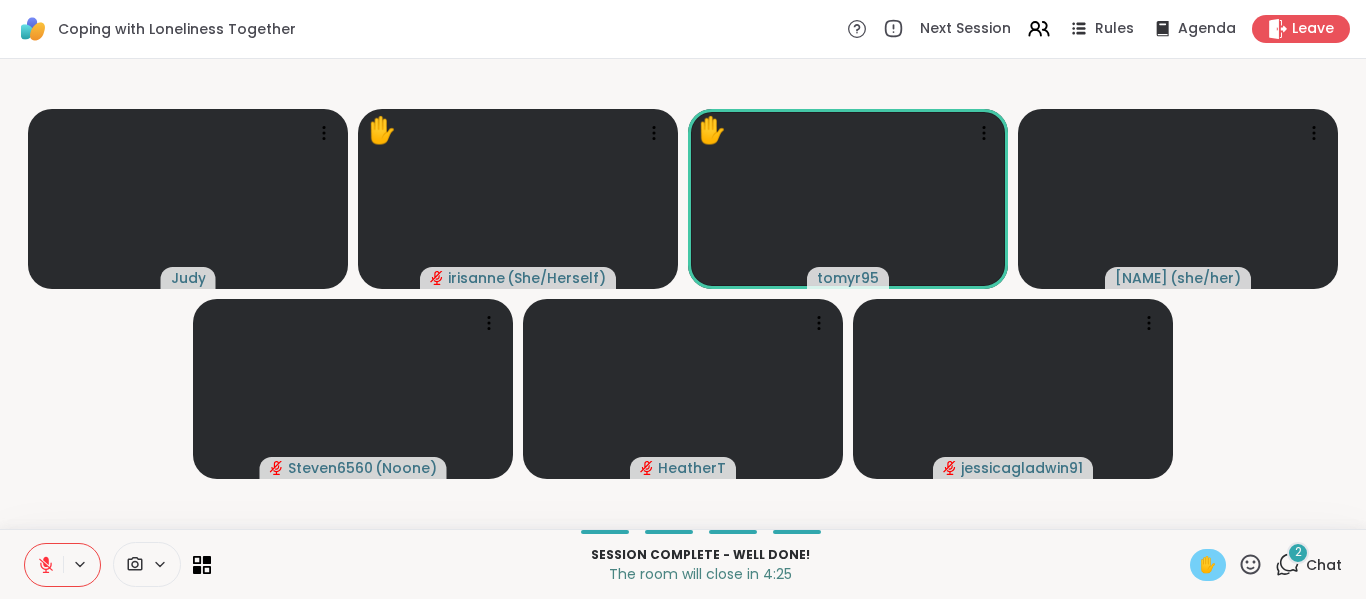 click on "[NAME] ✋ [NAME] ( She/Herself ) ✋ [NAME] [NAME] ( she/her ) [NAME] ( Noone ) [NAME] [USERNAME]" at bounding box center (683, 294) 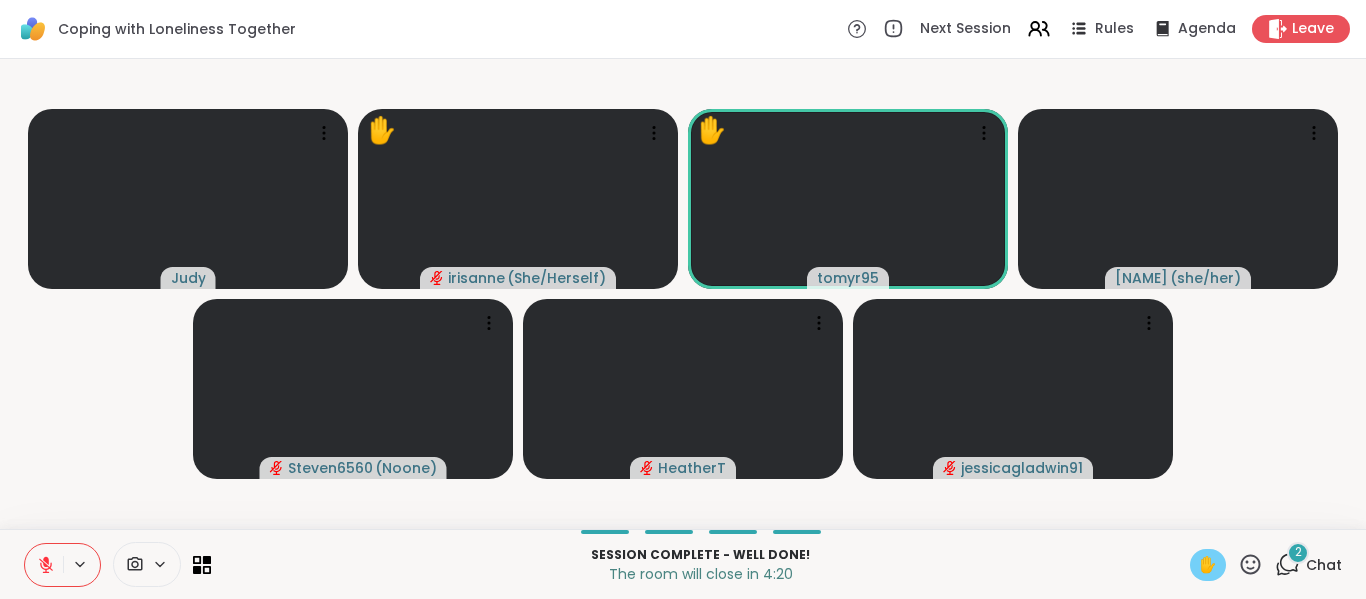 click on "[NAME] ✋ [NAME] ( She/Herself ) ✋ [NAME] [NAME] ( she/her ) [NAME] ( Noone ) [NAME] [USERNAME]" at bounding box center [683, 294] 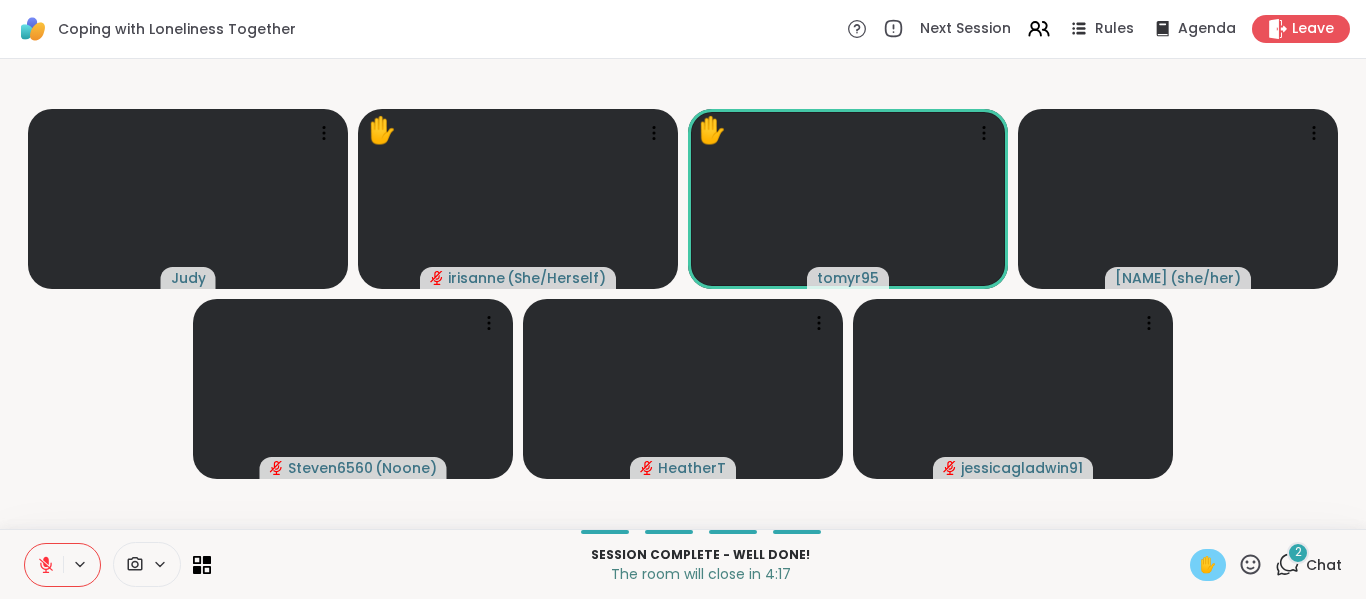 click at bounding box center (44, 565) 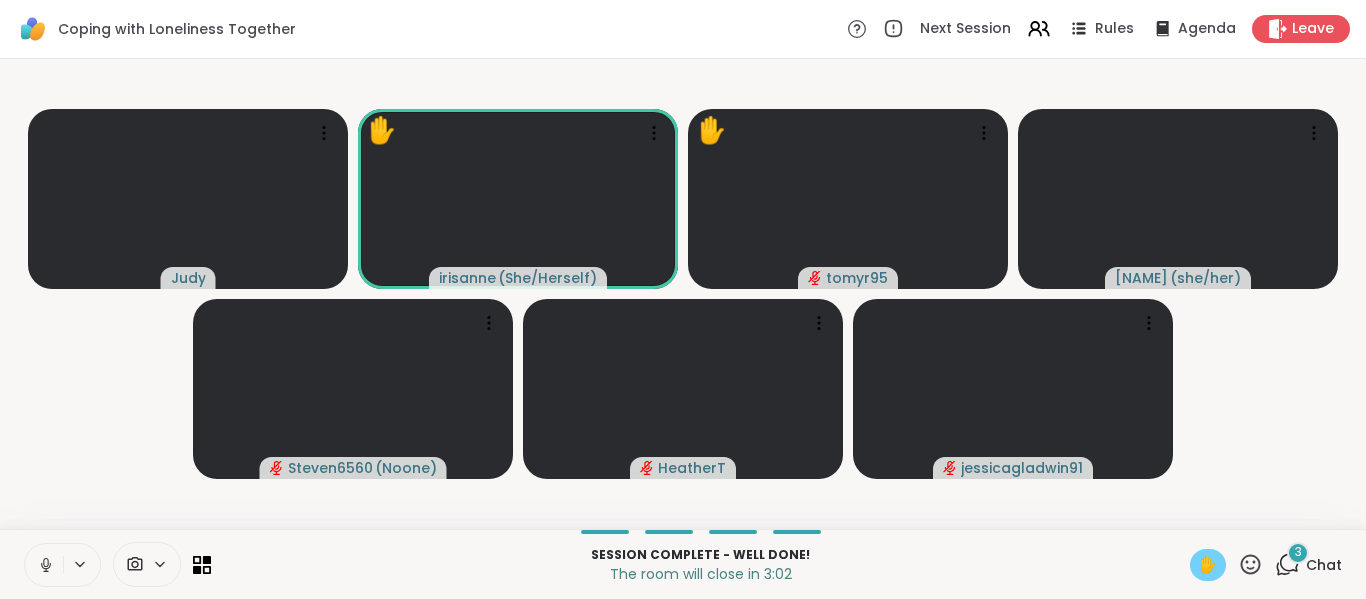 click at bounding box center [44, 565] 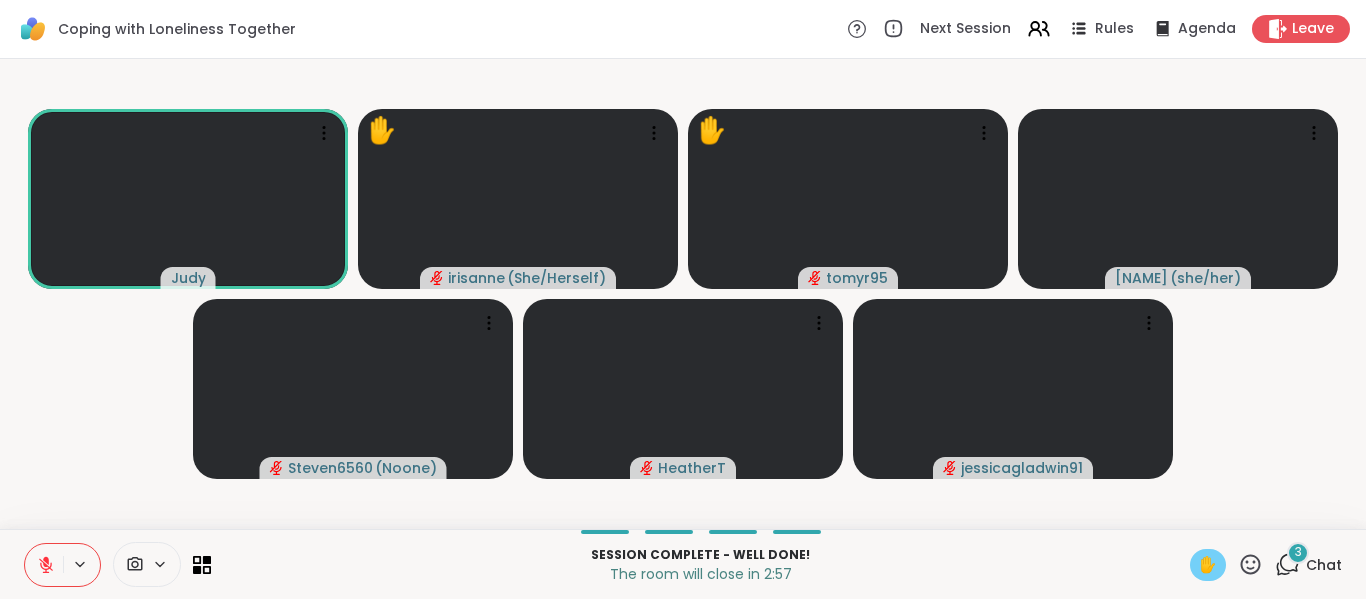 click on "[NAME] ✋ [NAME] ( She/Herself ) ✋ [NAME] [NAME] ( she/her ) [NAME] ( Noone ) [NAME] [USERNAME]" at bounding box center [683, 294] 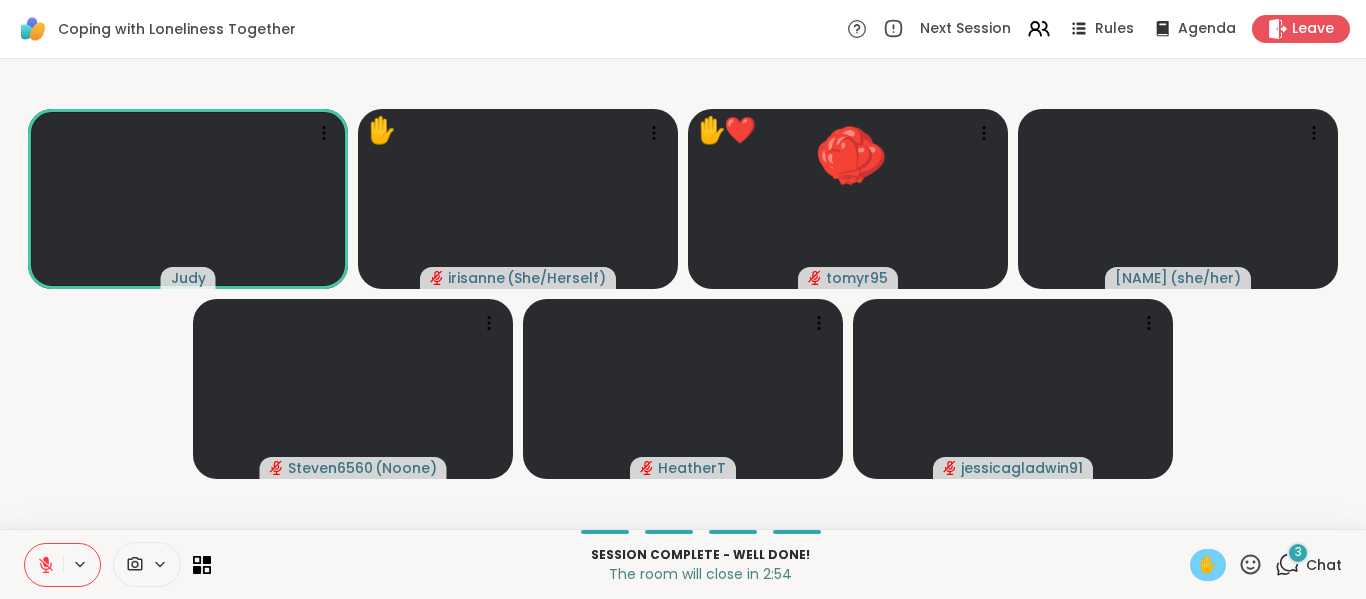 click on "✋" at bounding box center (1208, 565) 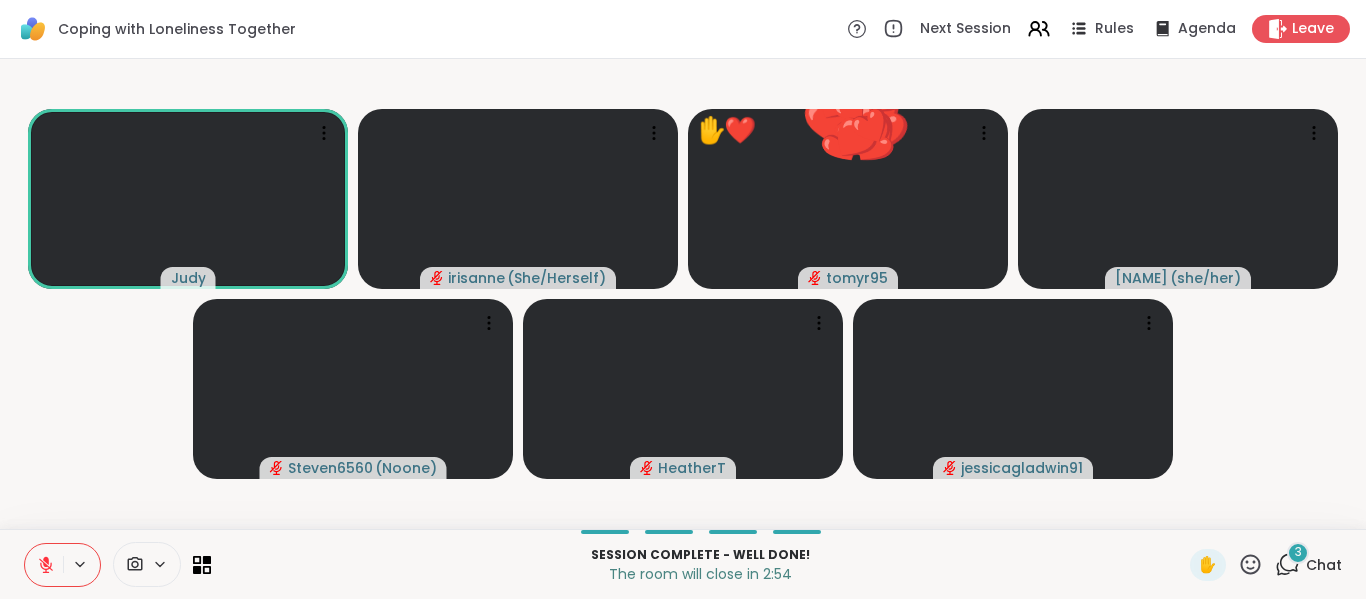 click on "[NAME] [NAME] ( She/Herself ) ✋ ❤️ [NAME] ❤️ ❤️ ❤️ ❤️ ❤️ ❤️ ❤️ ❤️ ❤️ ❤️ ❤️ ❤️ ❤️ ❤️ ❤️ ❤️ ❤️ ❤️ ❤️ ❤️ ❤️ ❤️ ❤️ ❤️ ❤️ [NAME] ( she/her ) [NAME] ( Noone ) [NAME] [USERNAME]" at bounding box center (683, 294) 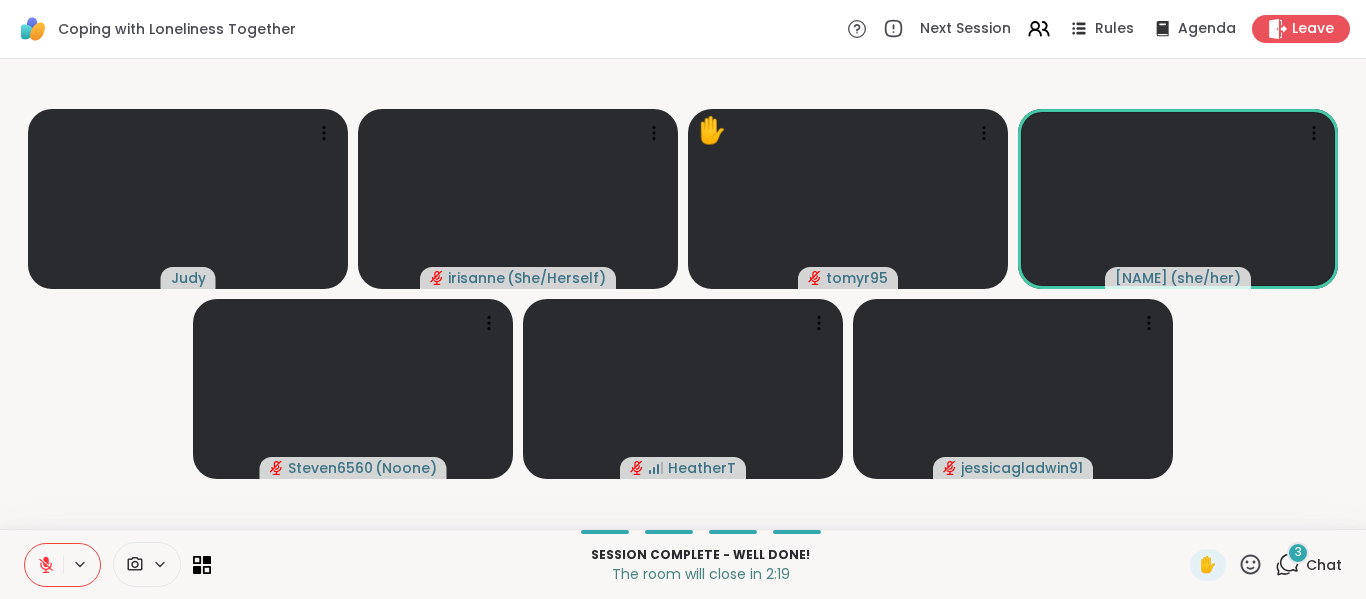 click on "[NAME] [NAME] ( She/Herself ) ✋ [NAME] [NAME] ( she/her ) [NAME] ( Noone ) [NAME] [USERNAME]" at bounding box center (683, 294) 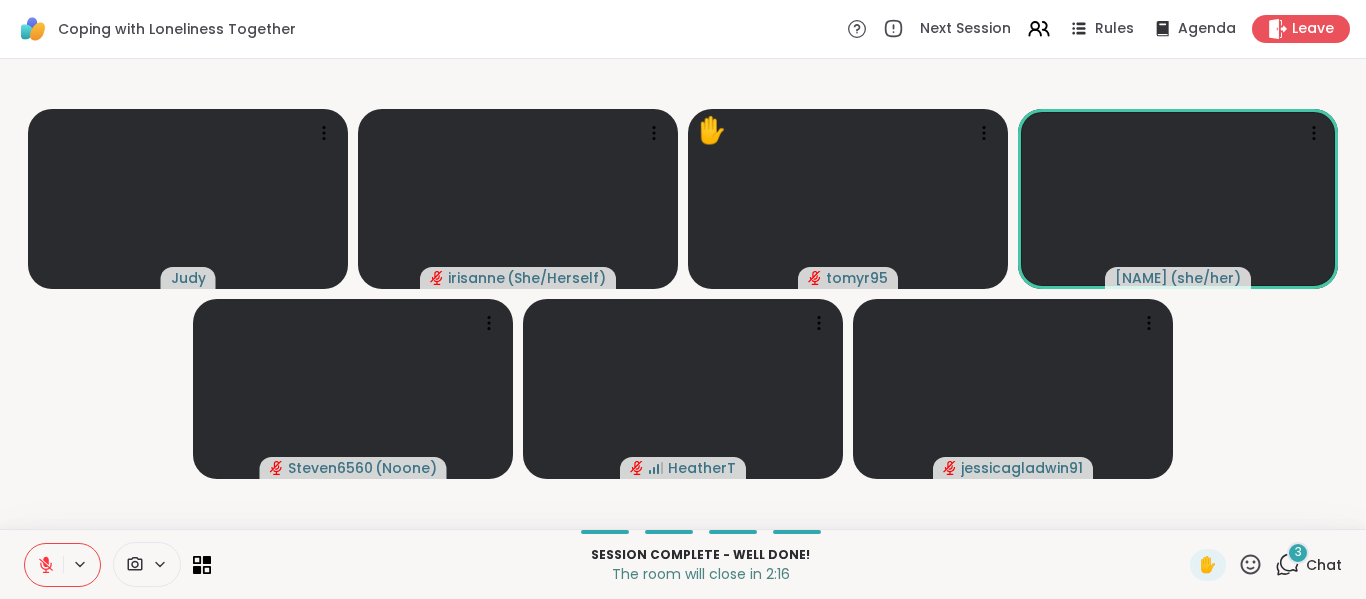 click on "[NAME] [NAME] ( She/Herself ) ✋ [NAME] [NAME] ( she/her ) [NAME] ( Noone ) [NAME] [USERNAME]" at bounding box center (683, 294) 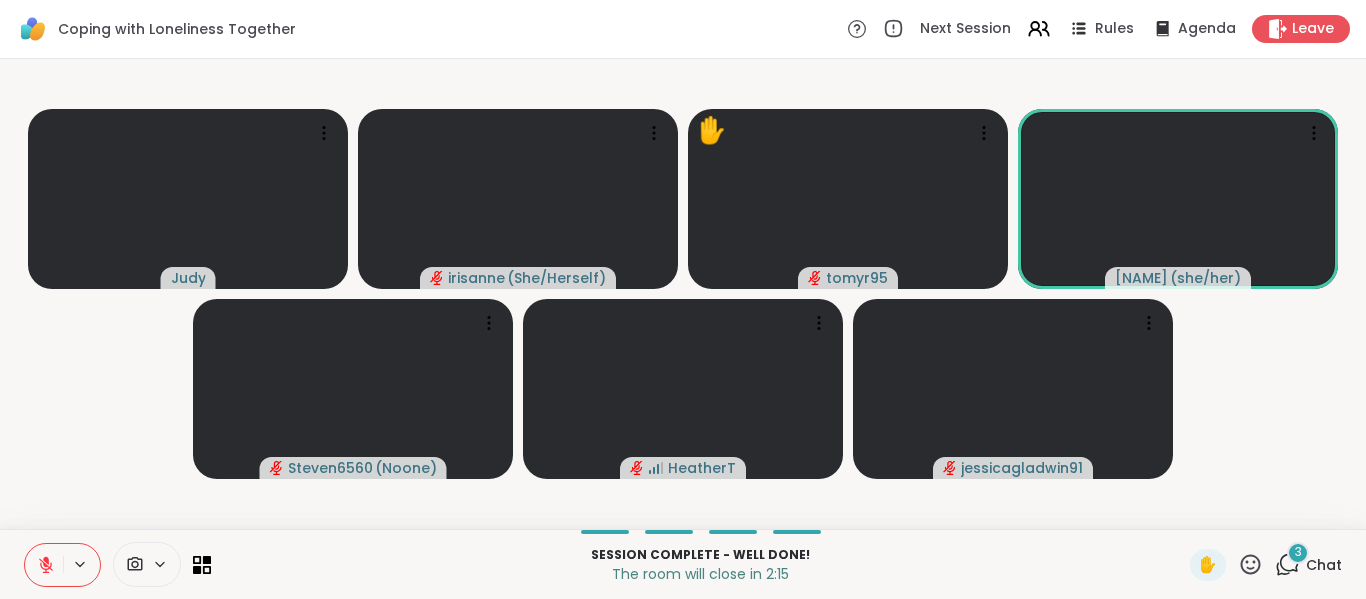 click on "[NAME] [NAME] ( She/Herself ) ✋ [NAME] [NAME] ( she/her ) [NAME] ( Noone ) [NAME] [USERNAME]" at bounding box center (683, 294) 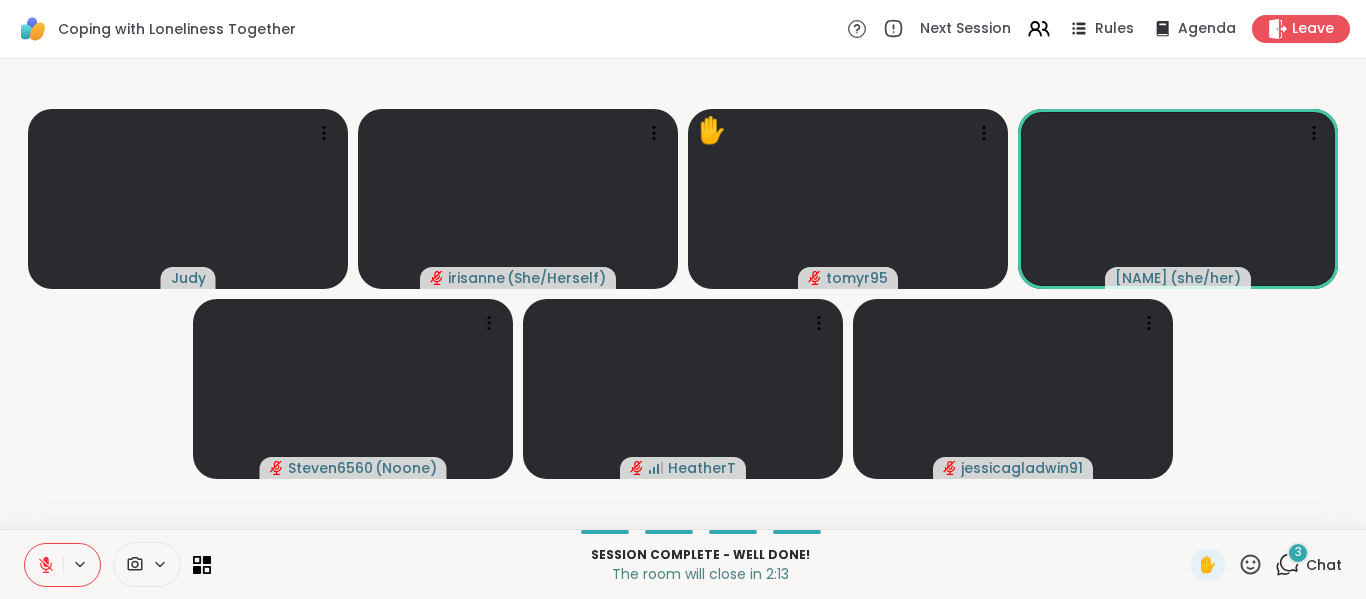 click on "[NAME] [NAME] ( She/Herself ) ✋ [NAME] [NAME] ( she/her ) [NAME] ( Noone ) [NAME] [USERNAME]" at bounding box center (683, 294) 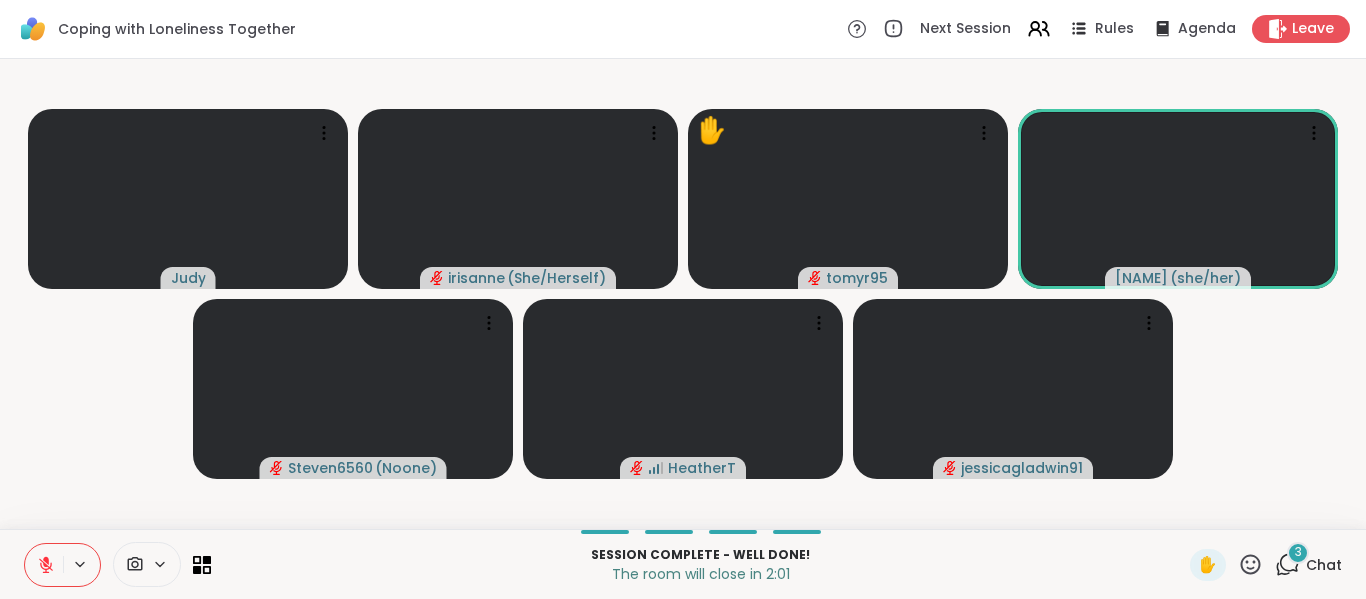 click 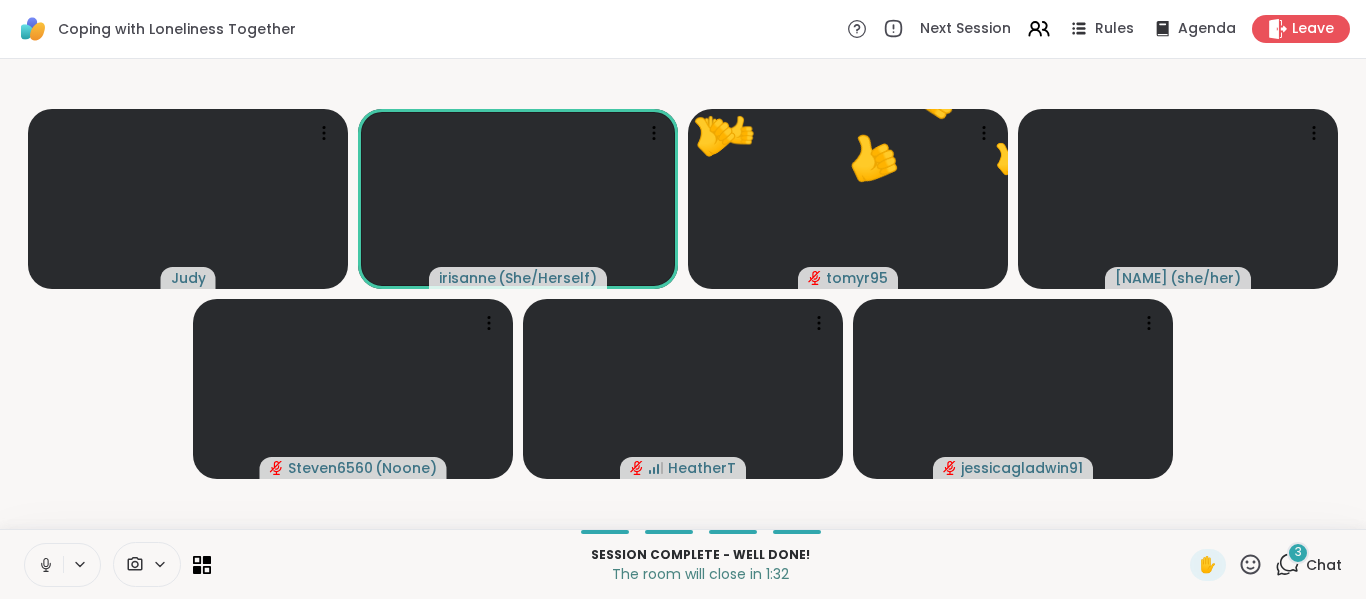 click 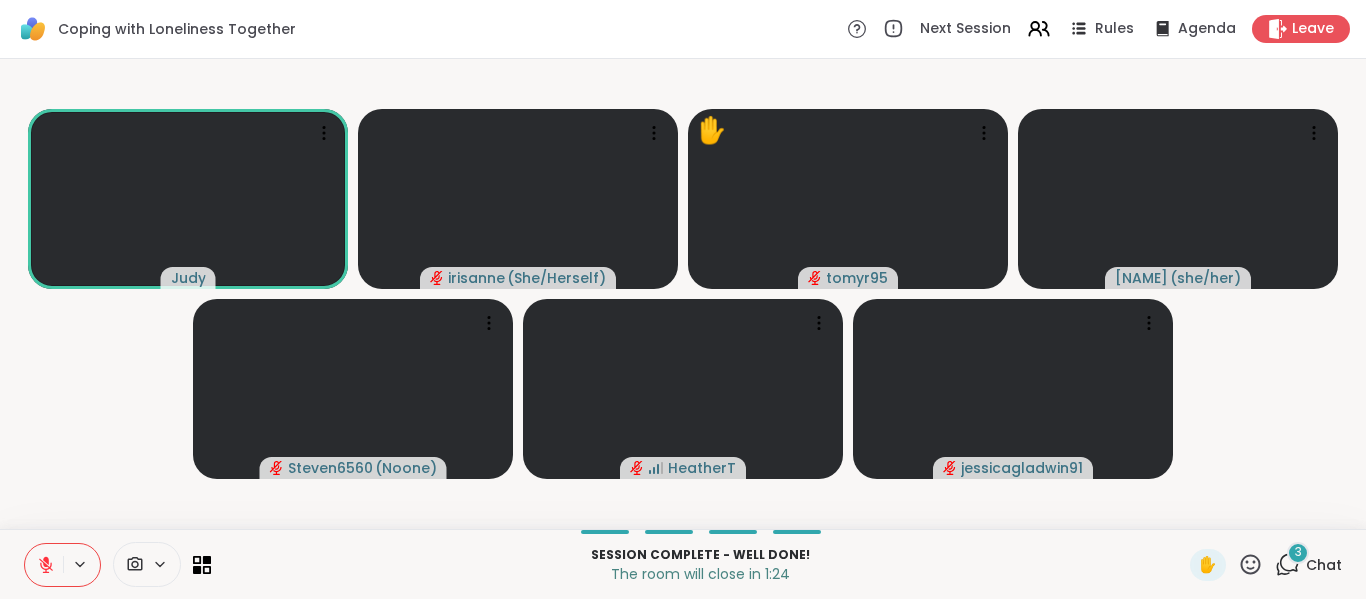 click on "[NAME] [NAME] ( She/Herself ) ✋ [NAME] [NAME] ( she/her ) [NAME] ( Noone ) [NAME] [USERNAME]" at bounding box center (683, 294) 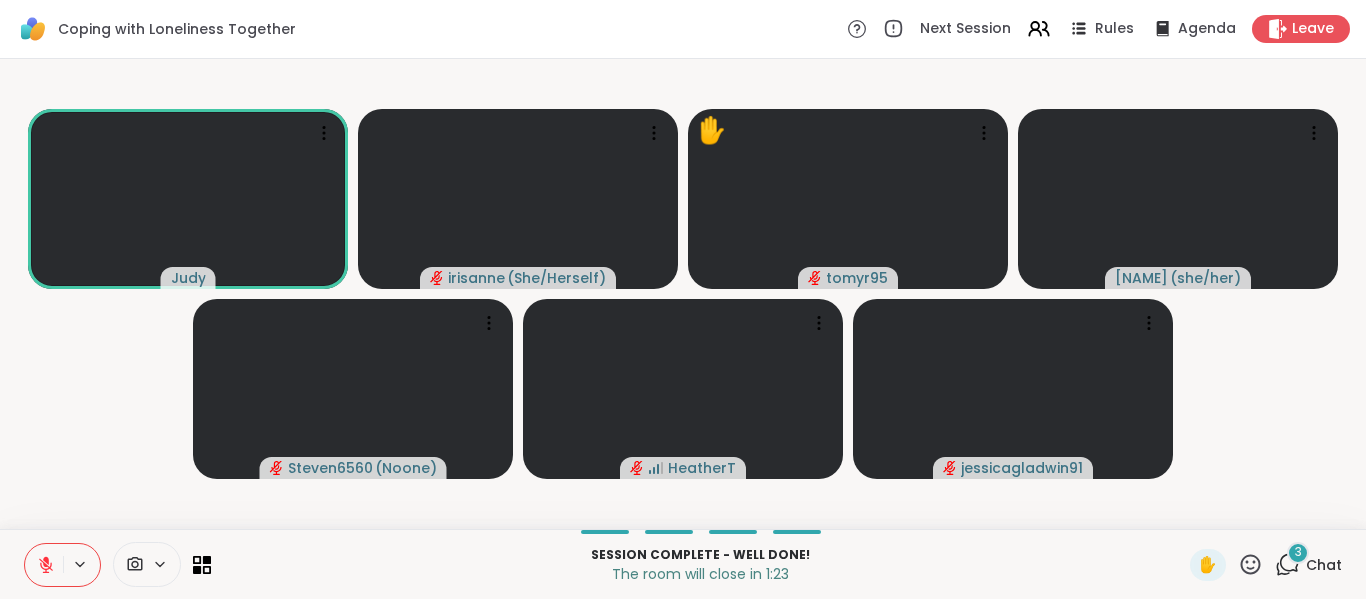 click on "[NAME] [NAME] ( She/Herself ) ✋ [NAME] [NAME] ( she/her ) [NAME] ( Noone ) [NAME] [USERNAME]" at bounding box center (683, 294) 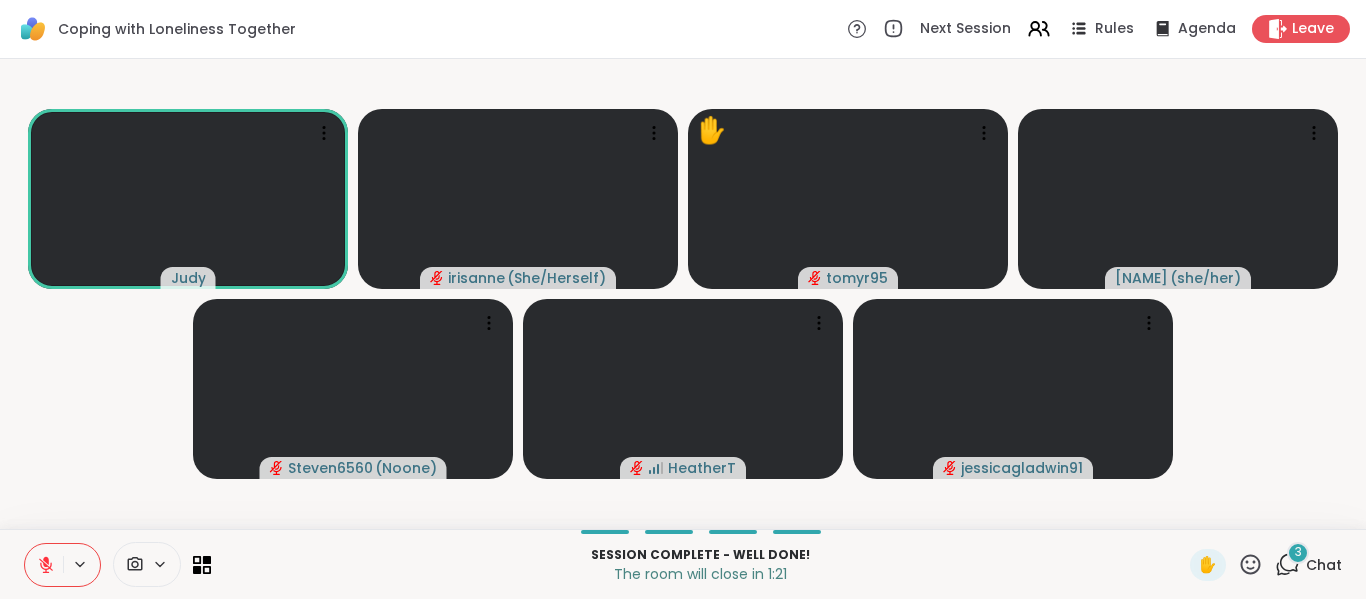 click on "[NAME] [NAME] ( She/Herself ) ✋ [NAME] [NAME] ( she/her ) [NAME] ( Noone ) [NAME] [USERNAME]" at bounding box center (683, 294) 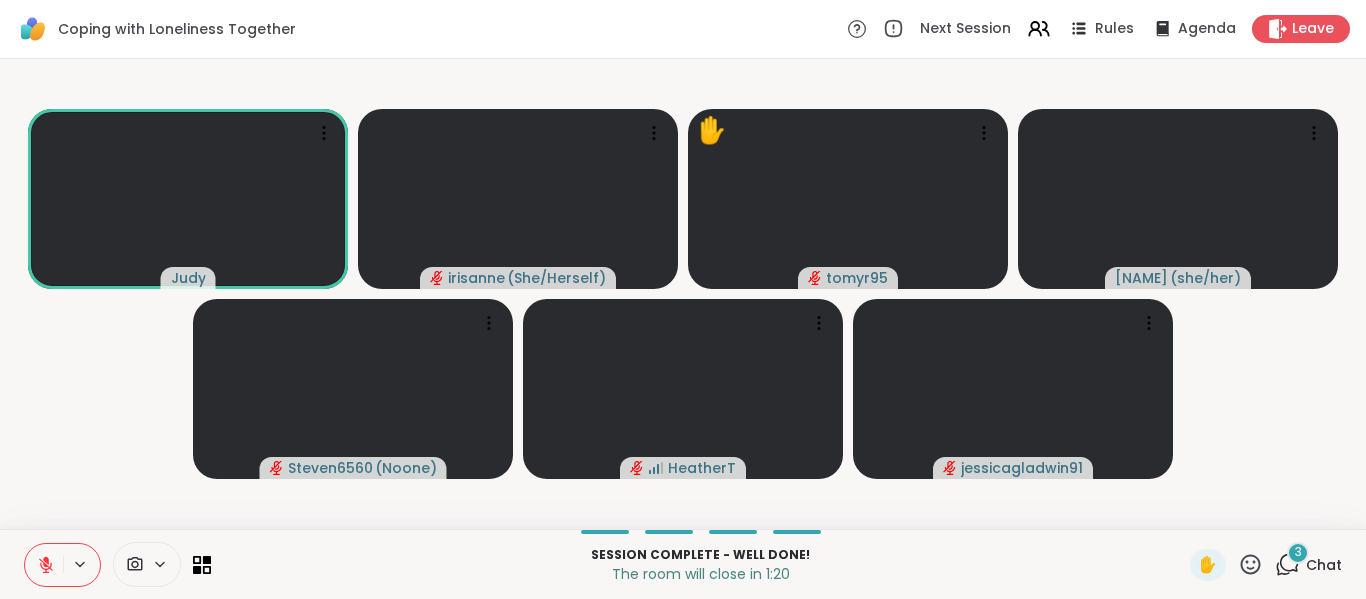 click on "[NAME] [NAME] ( She/Herself ) ✋ [NAME] [NAME] ( she/her ) [NAME] ( Noone ) [NAME] [USERNAME]" at bounding box center [683, 294] 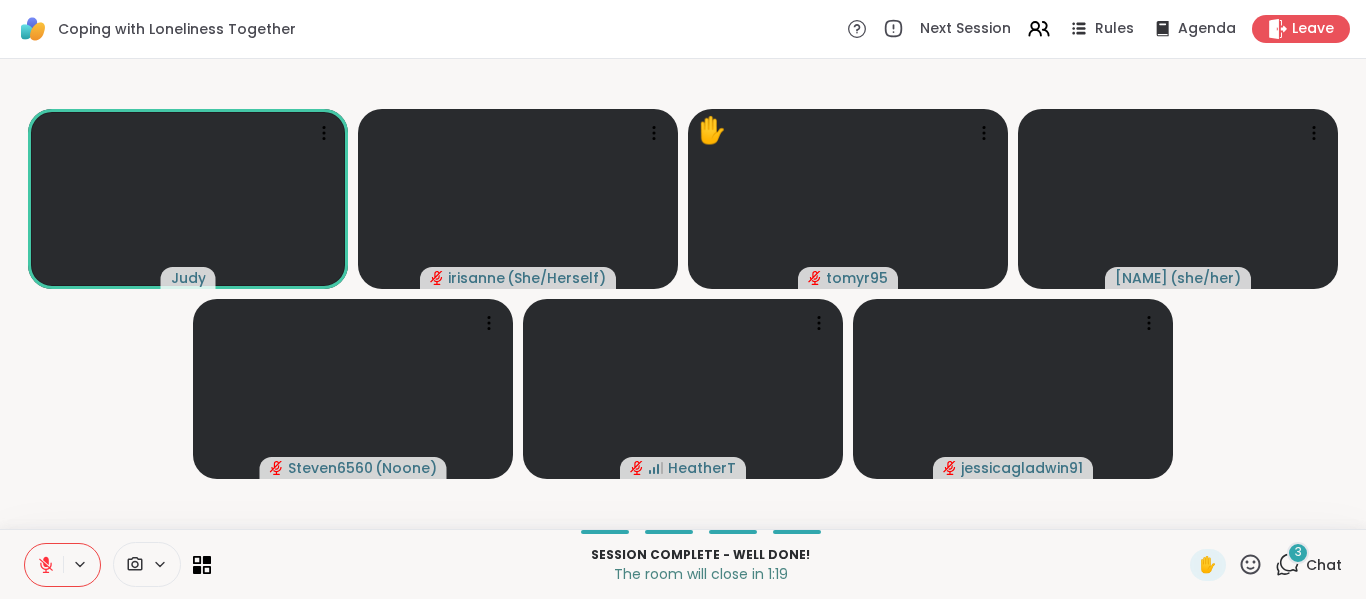 click on "[NAME] [NAME] ( She/Herself ) ✋ [NAME] [NAME] ( she/her ) [NAME] ( Noone ) [NAME] [USERNAME]" at bounding box center [683, 294] 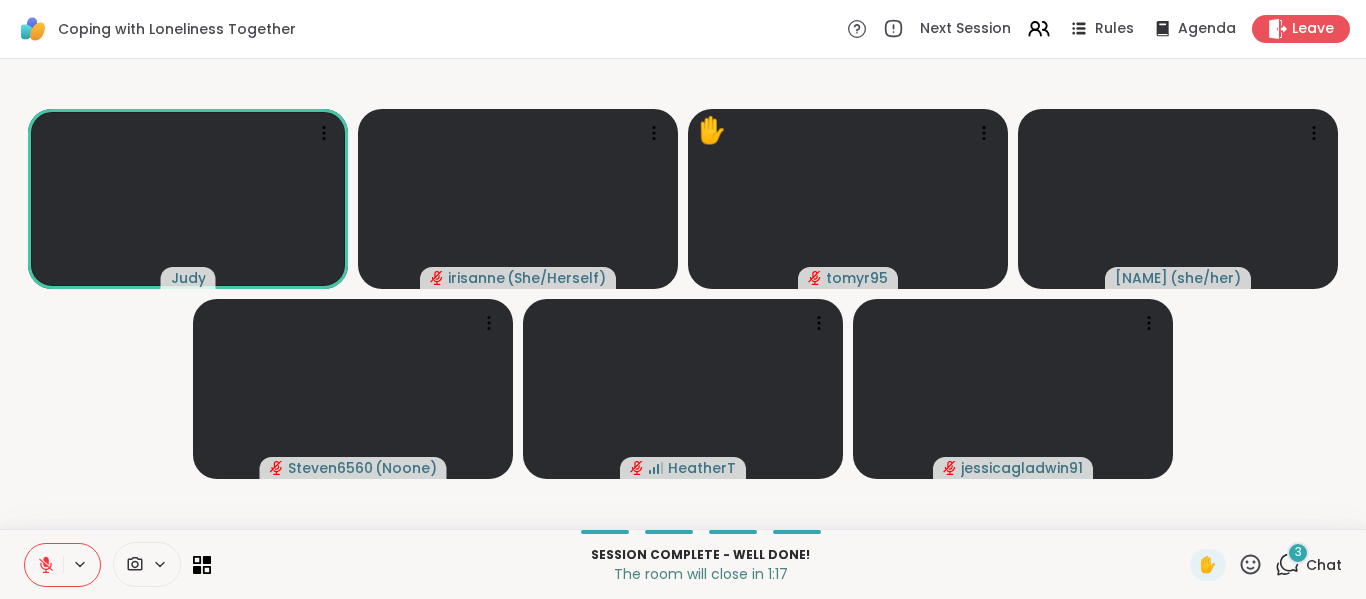 click on "[NAME] [NAME] ( She/Herself ) ✋ [NAME] [NAME] ( she/her ) [NAME] ( Noone ) [NAME] [USERNAME]" at bounding box center [683, 294] 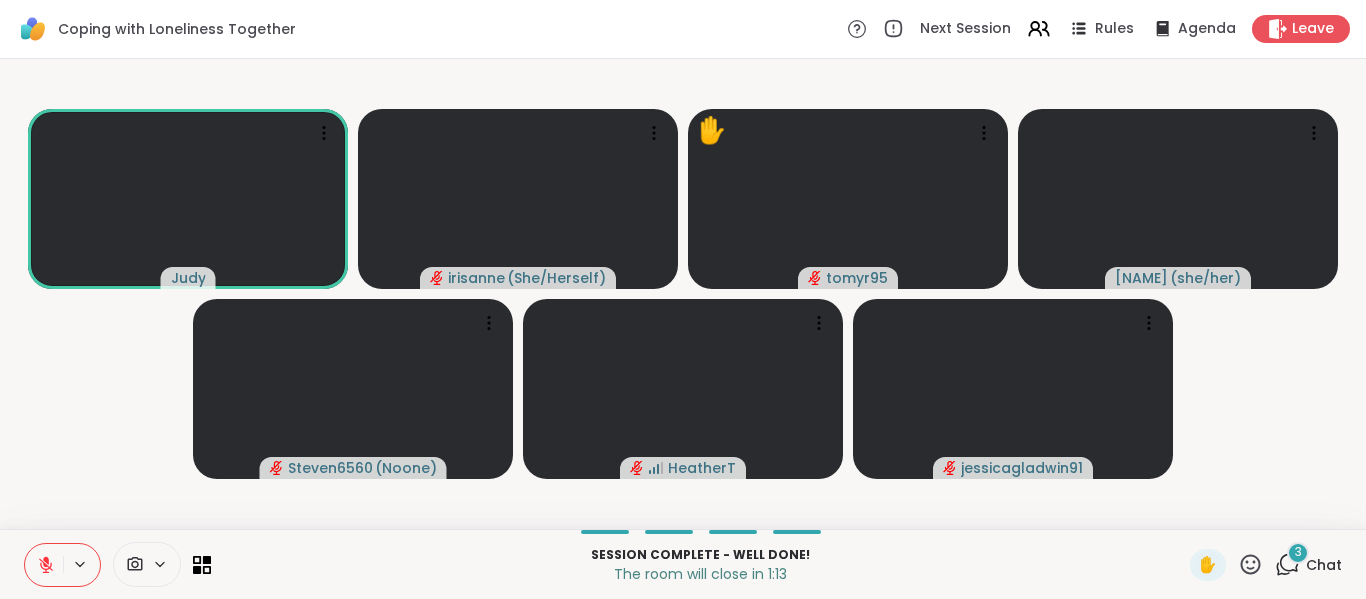 click on "[NAME] [NAME] ( She/Herself ) ✋ [NAME] [NAME] ( she/her ) [NAME] ( Noone ) [NAME] [USERNAME]" at bounding box center (683, 294) 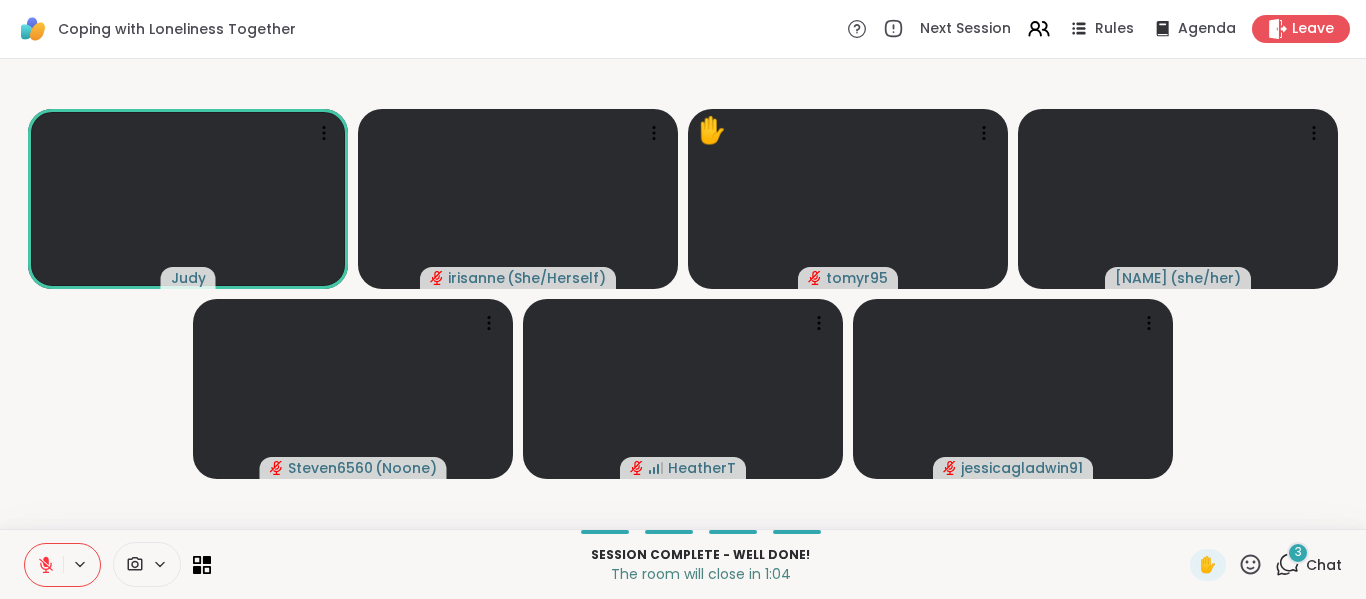 click on "Session Complete - well done! The room will close in 1:04 ✋ 3 Chat" at bounding box center (683, 564) 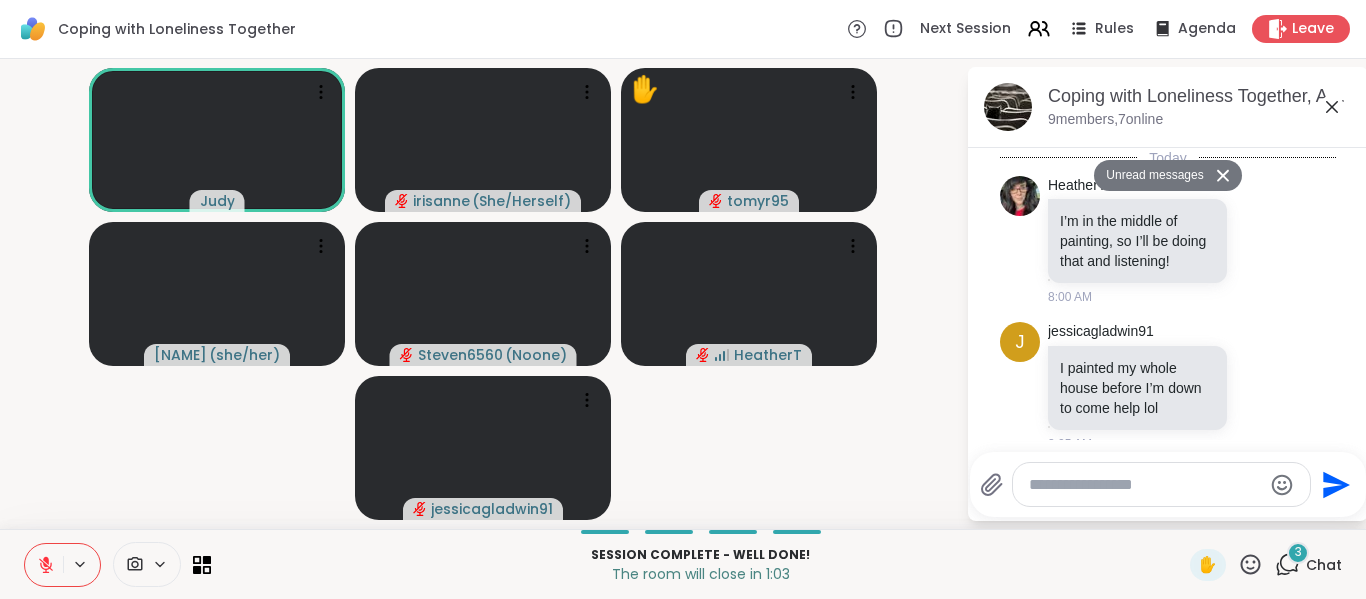 scroll, scrollTop: 1968, scrollLeft: 0, axis: vertical 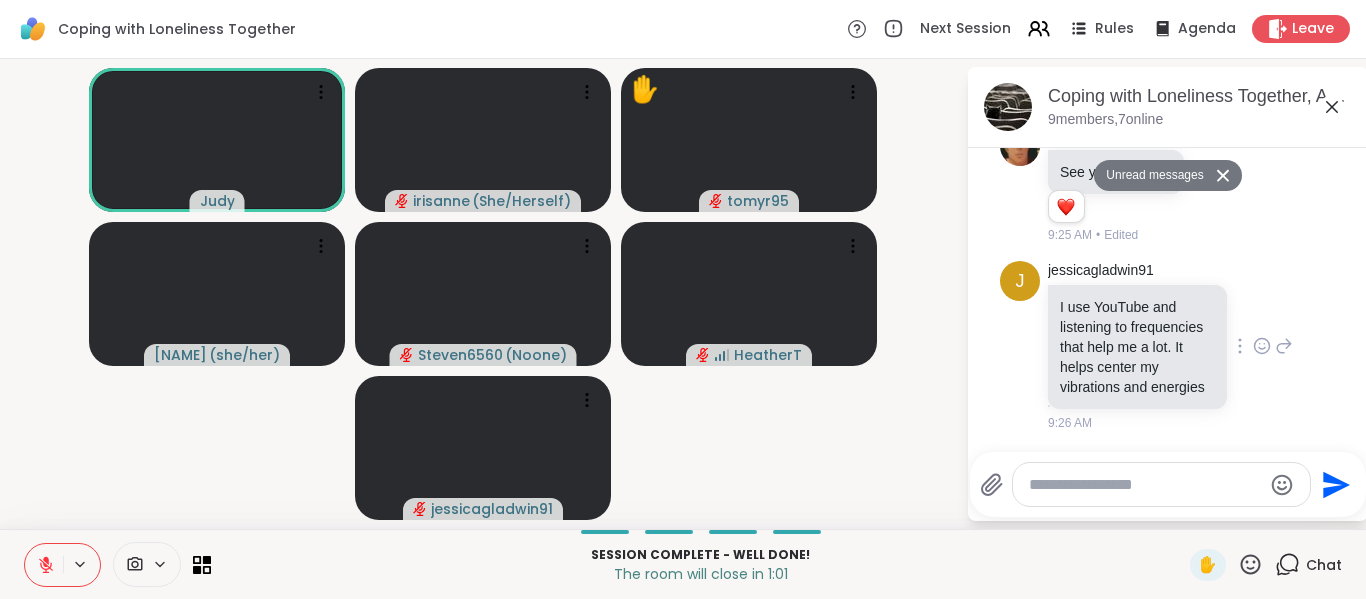 click 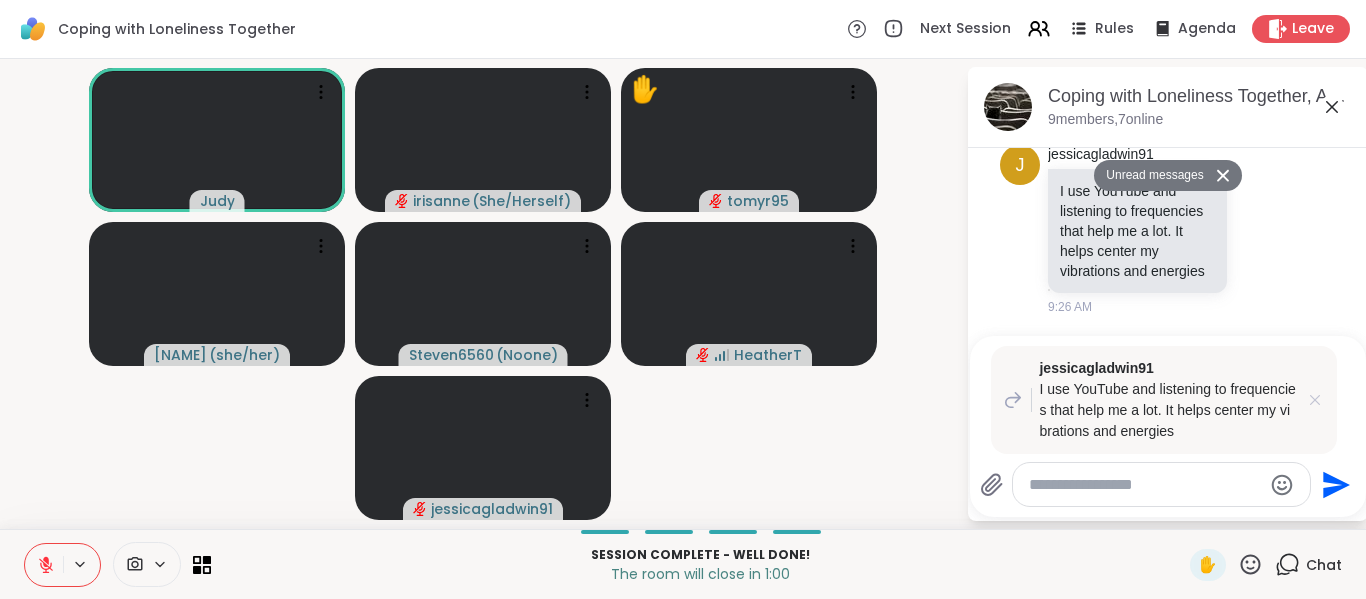 click 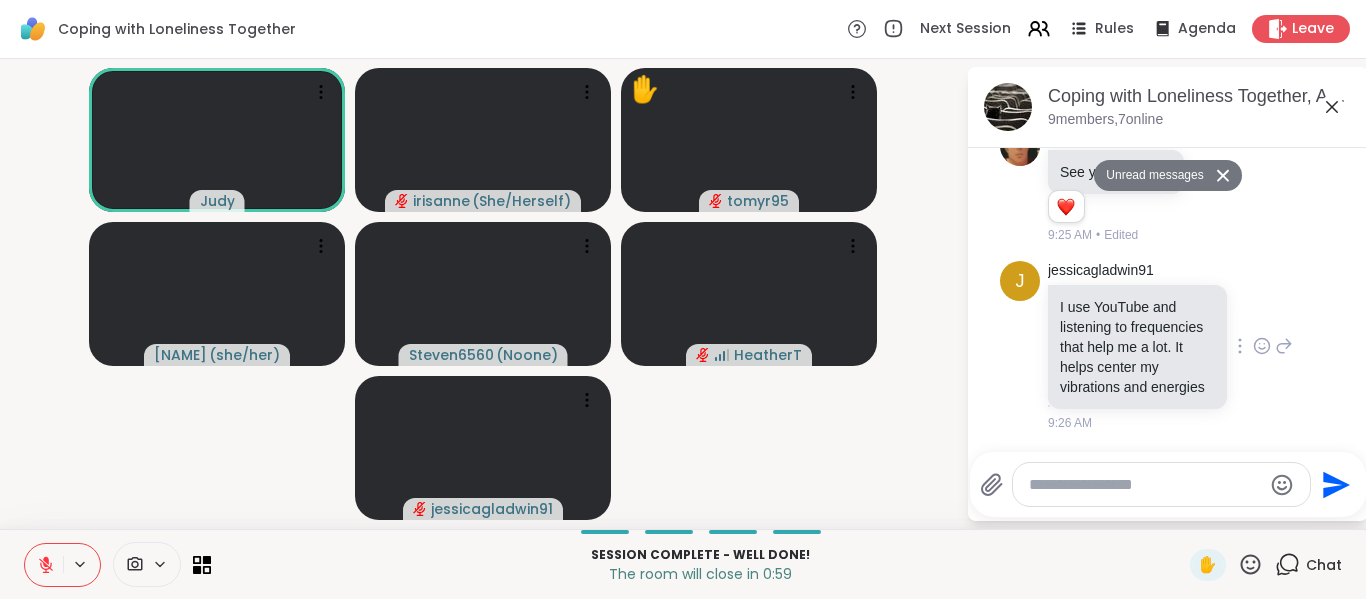 click 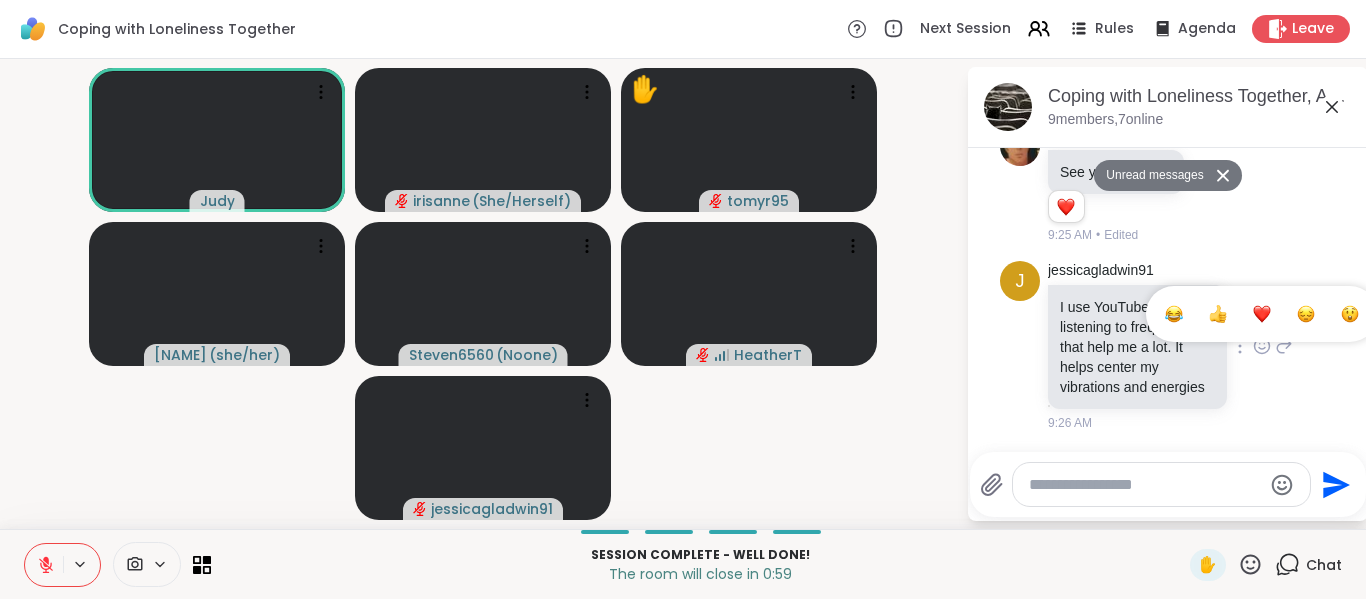 click at bounding box center (1262, 314) 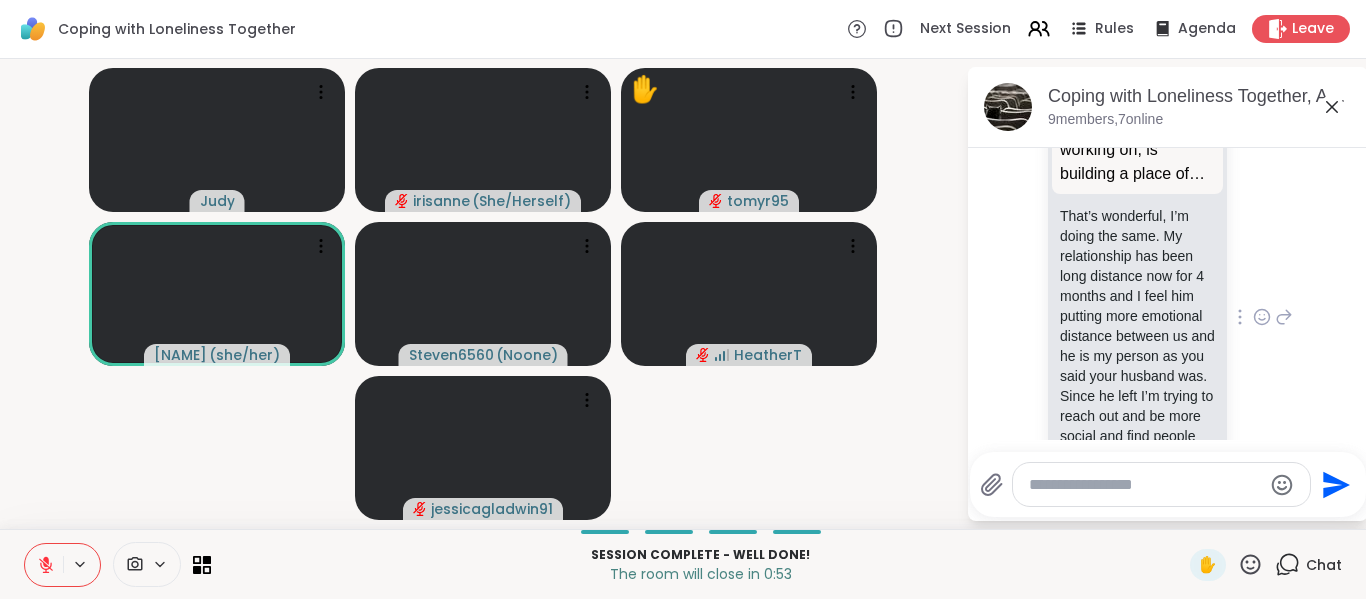 scroll, scrollTop: 1397, scrollLeft: 0, axis: vertical 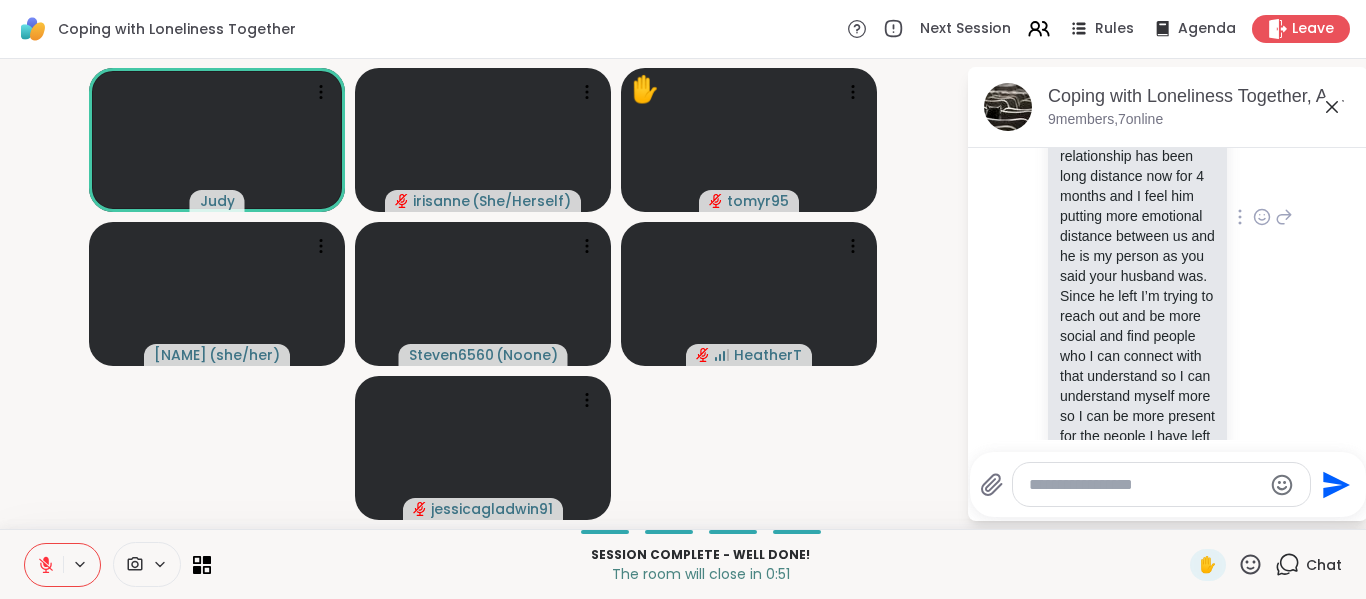 click 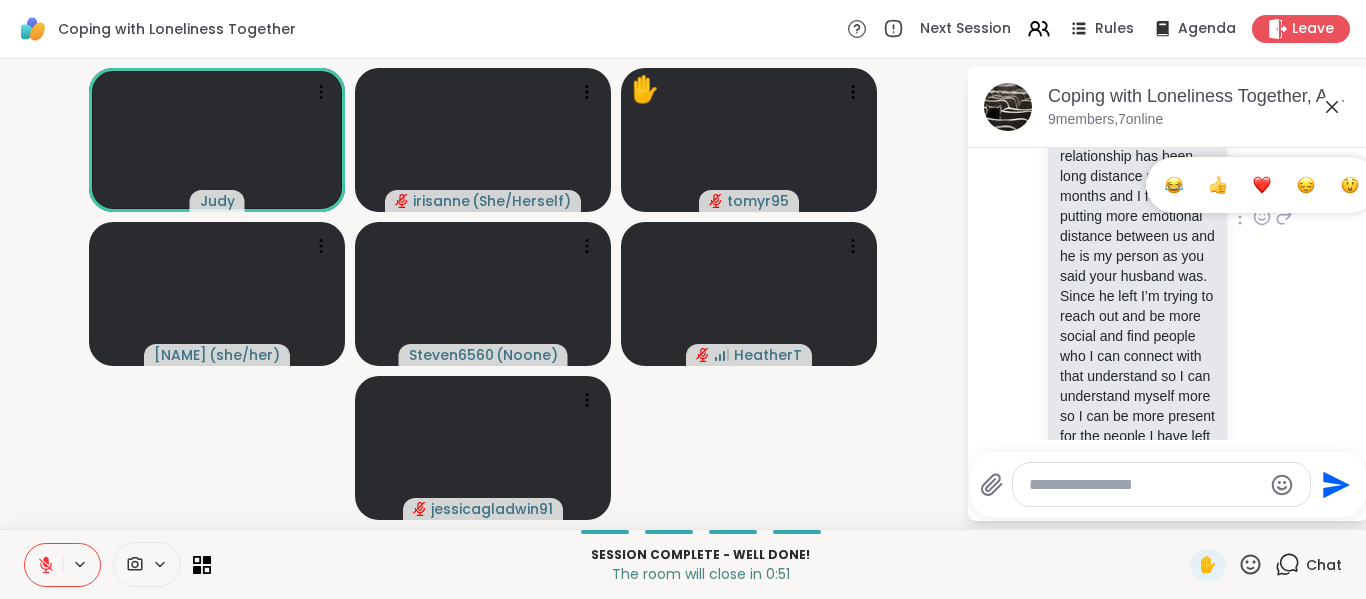 click at bounding box center (1262, 185) 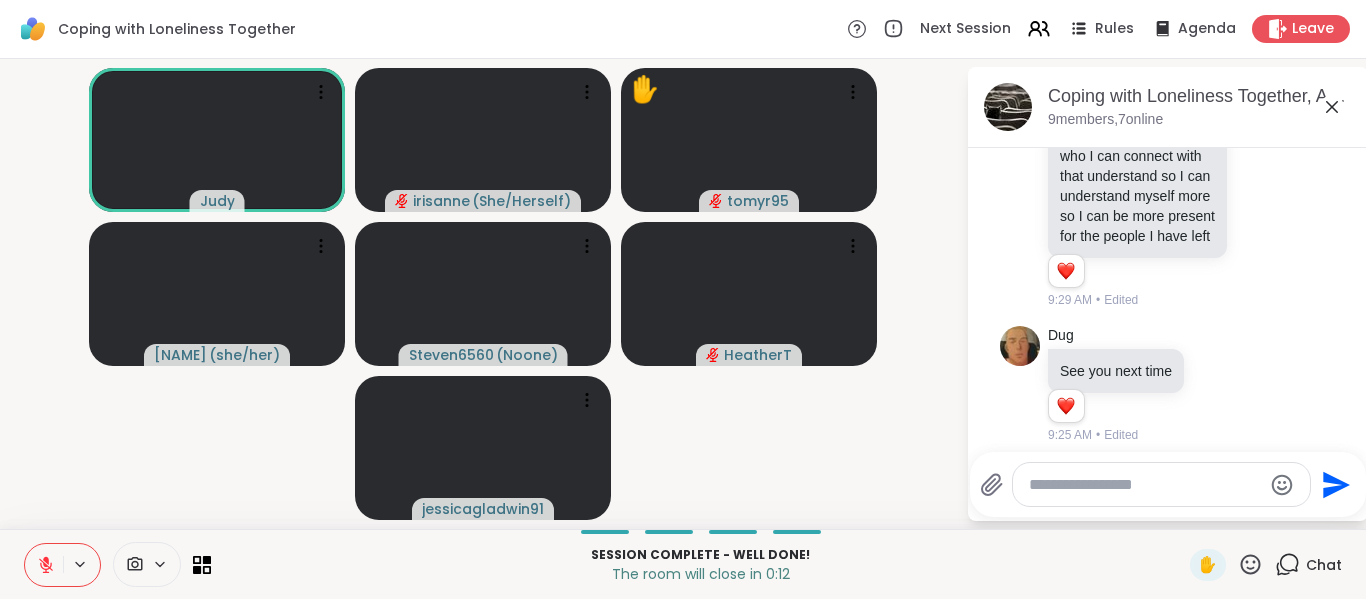 scroll, scrollTop: 1697, scrollLeft: 0, axis: vertical 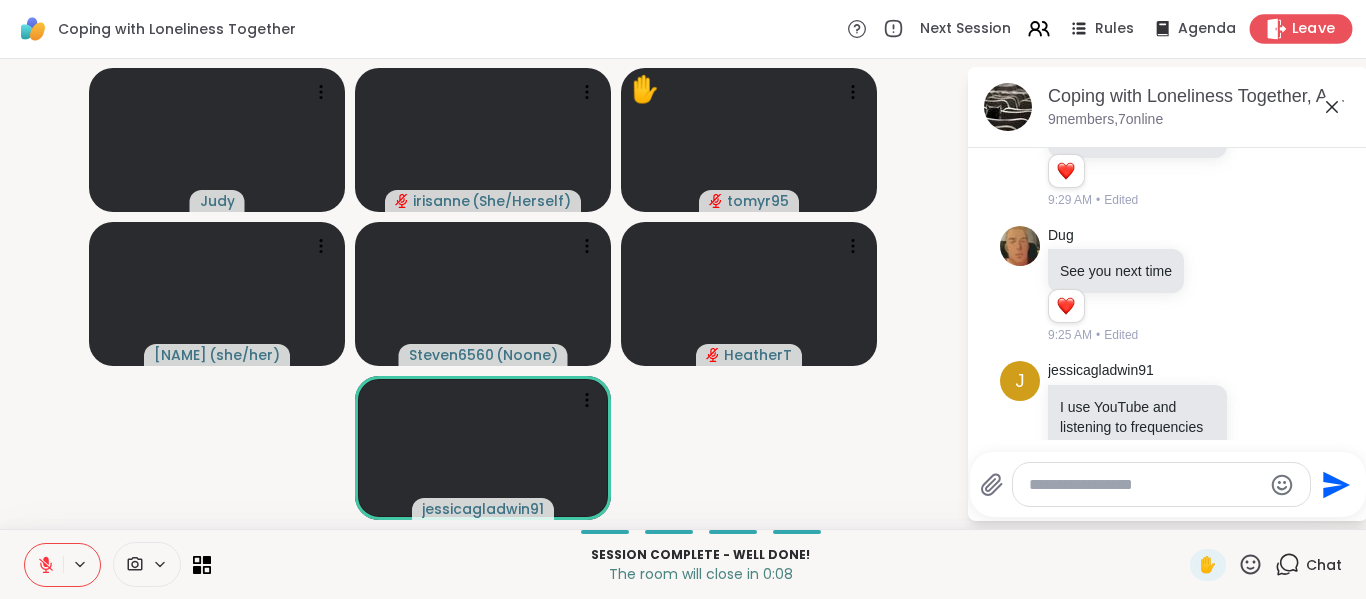 click on "Leave" at bounding box center (1314, 29) 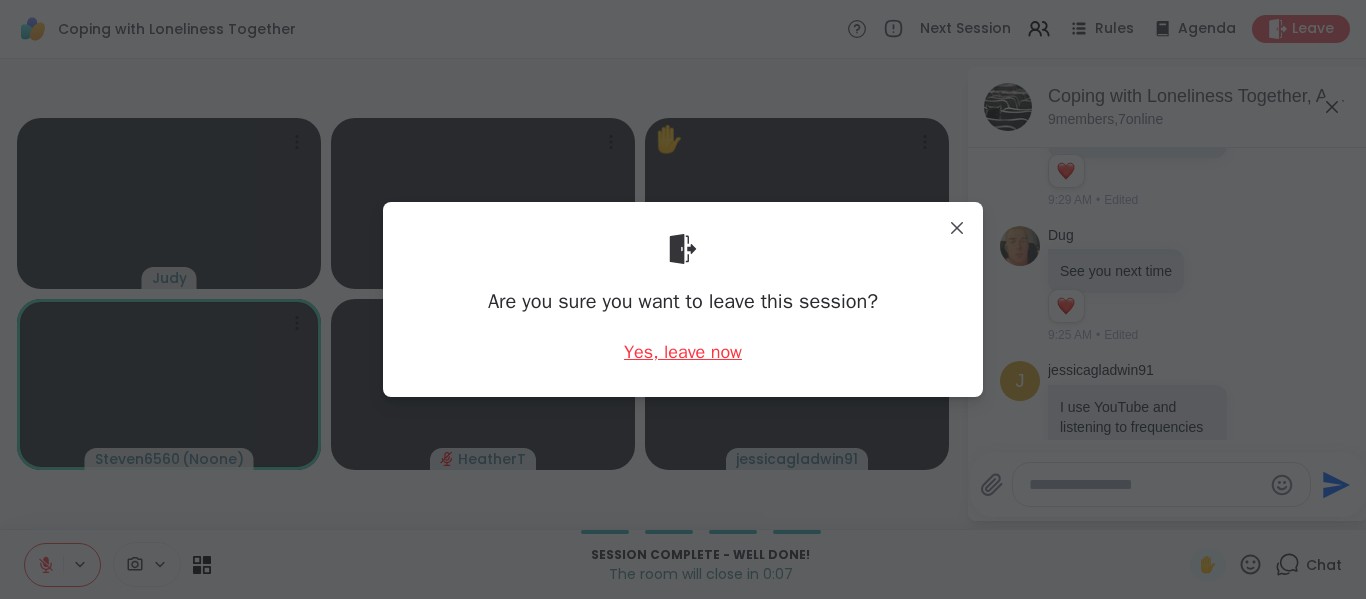 click on "Yes, leave now" at bounding box center [683, 352] 